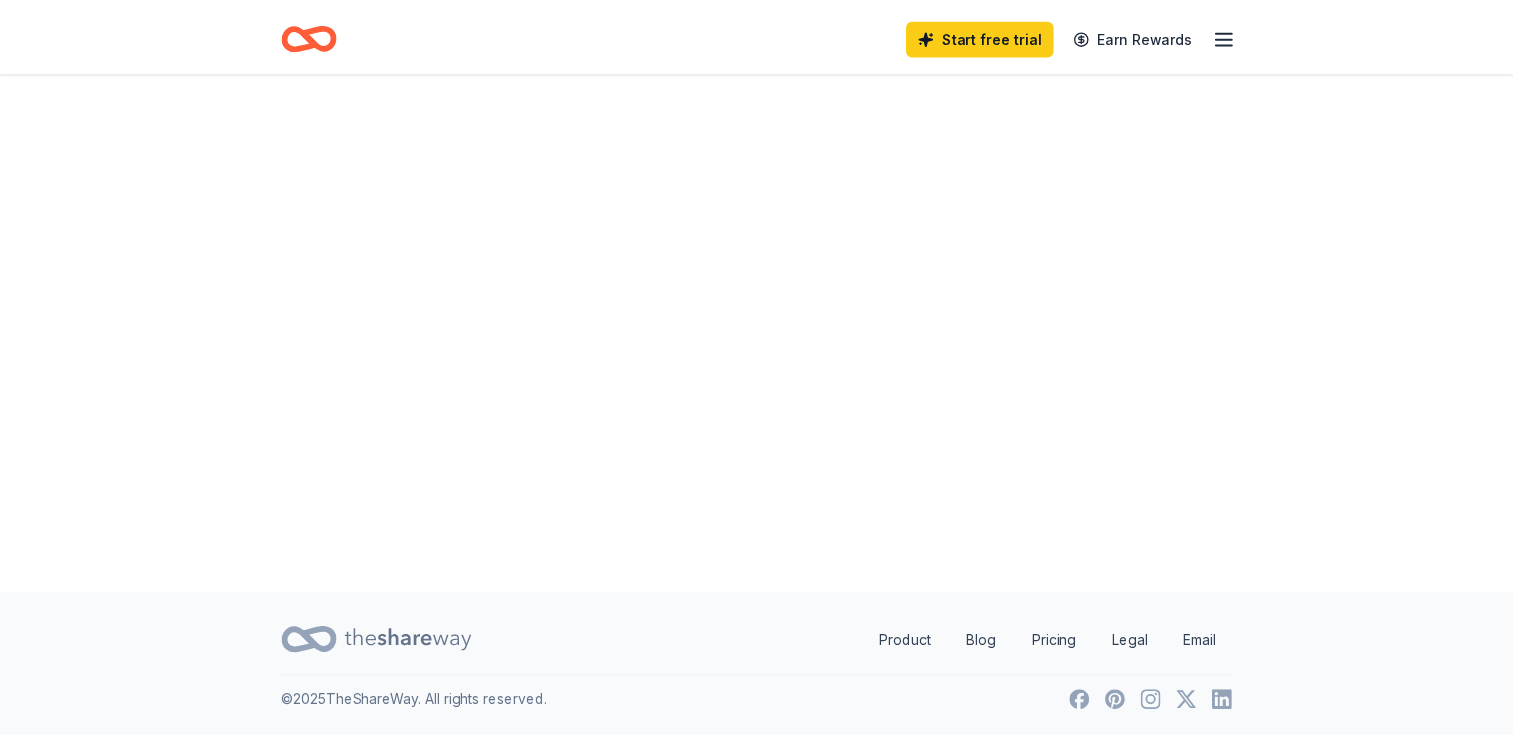 scroll, scrollTop: 0, scrollLeft: 0, axis: both 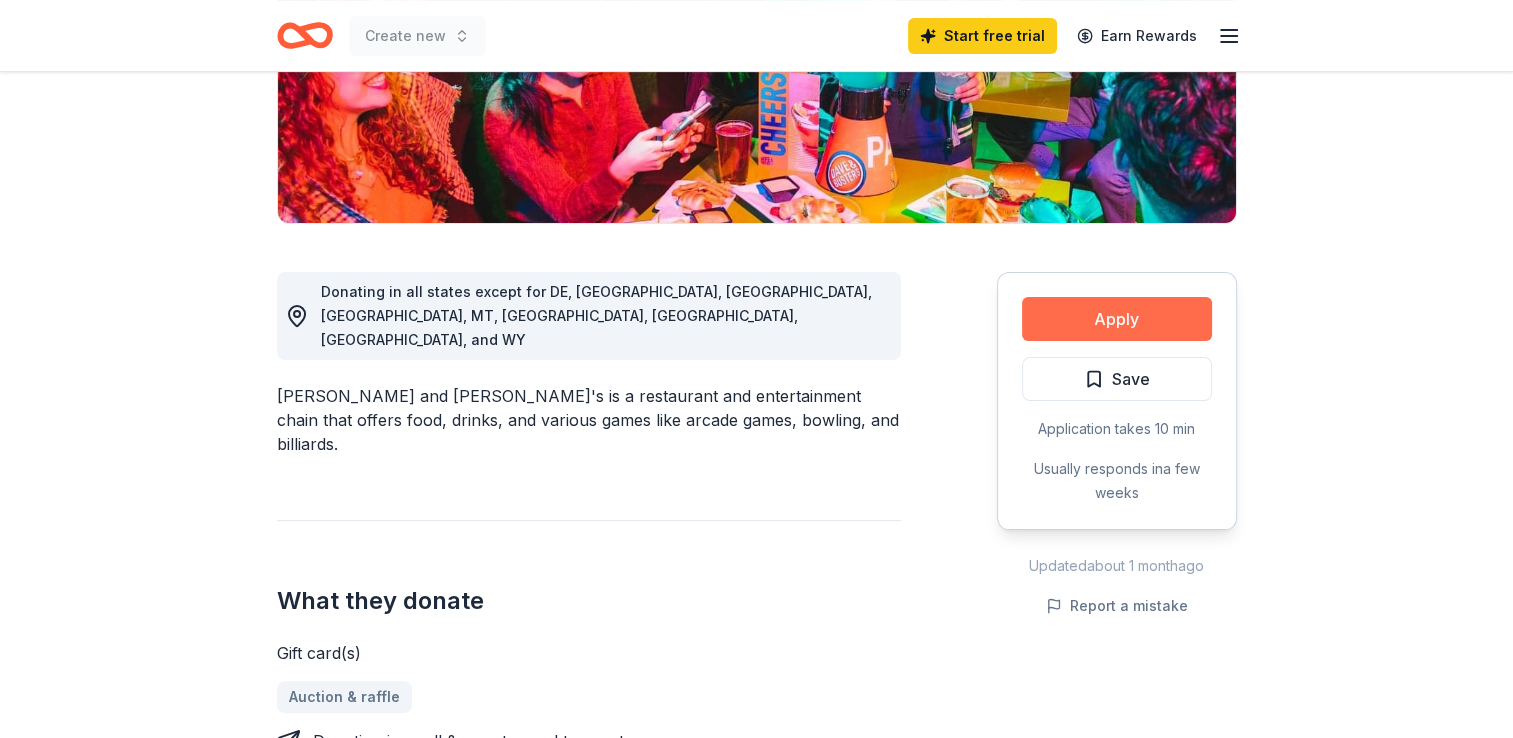 click on "Apply" at bounding box center (1117, 319) 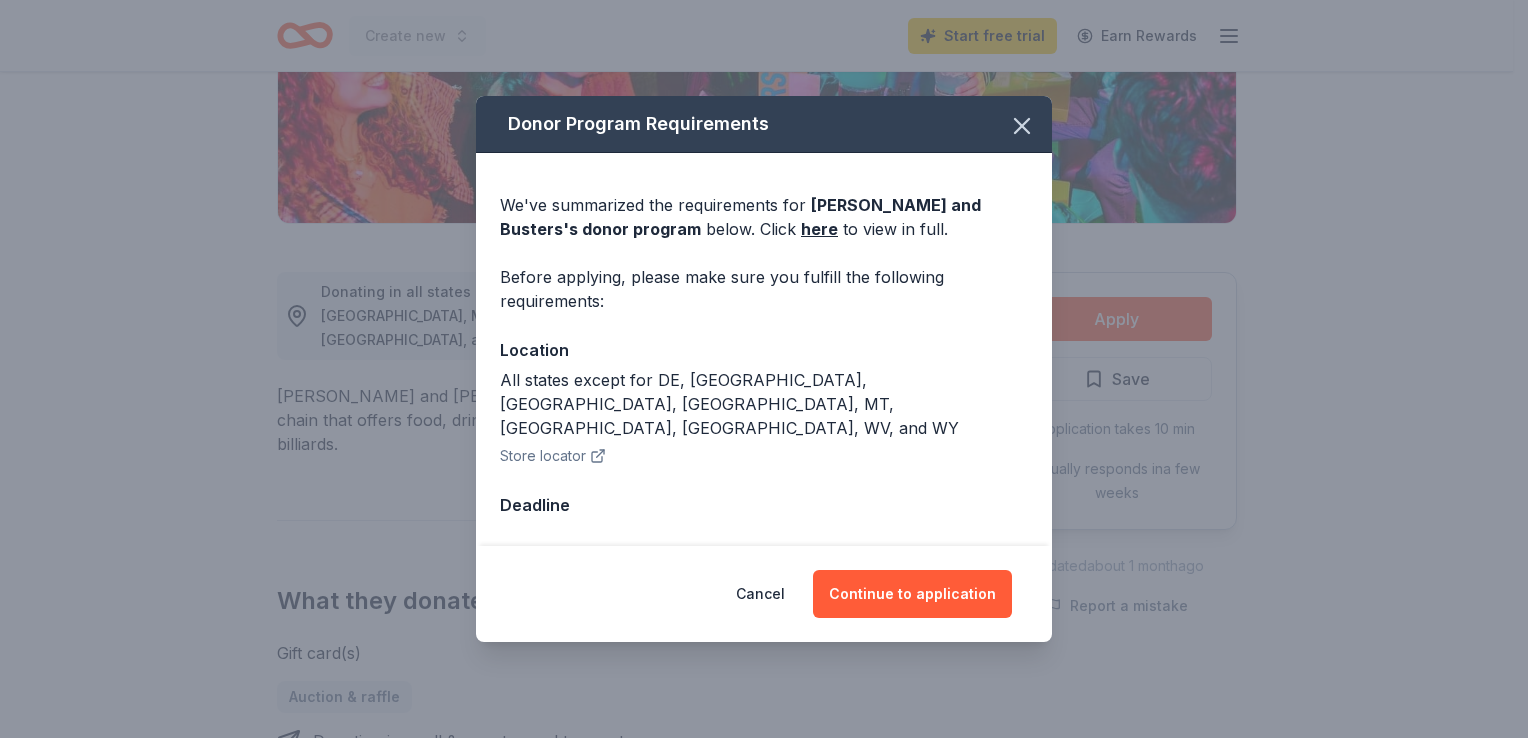 click on "Cancel Continue to application" at bounding box center (764, 594) 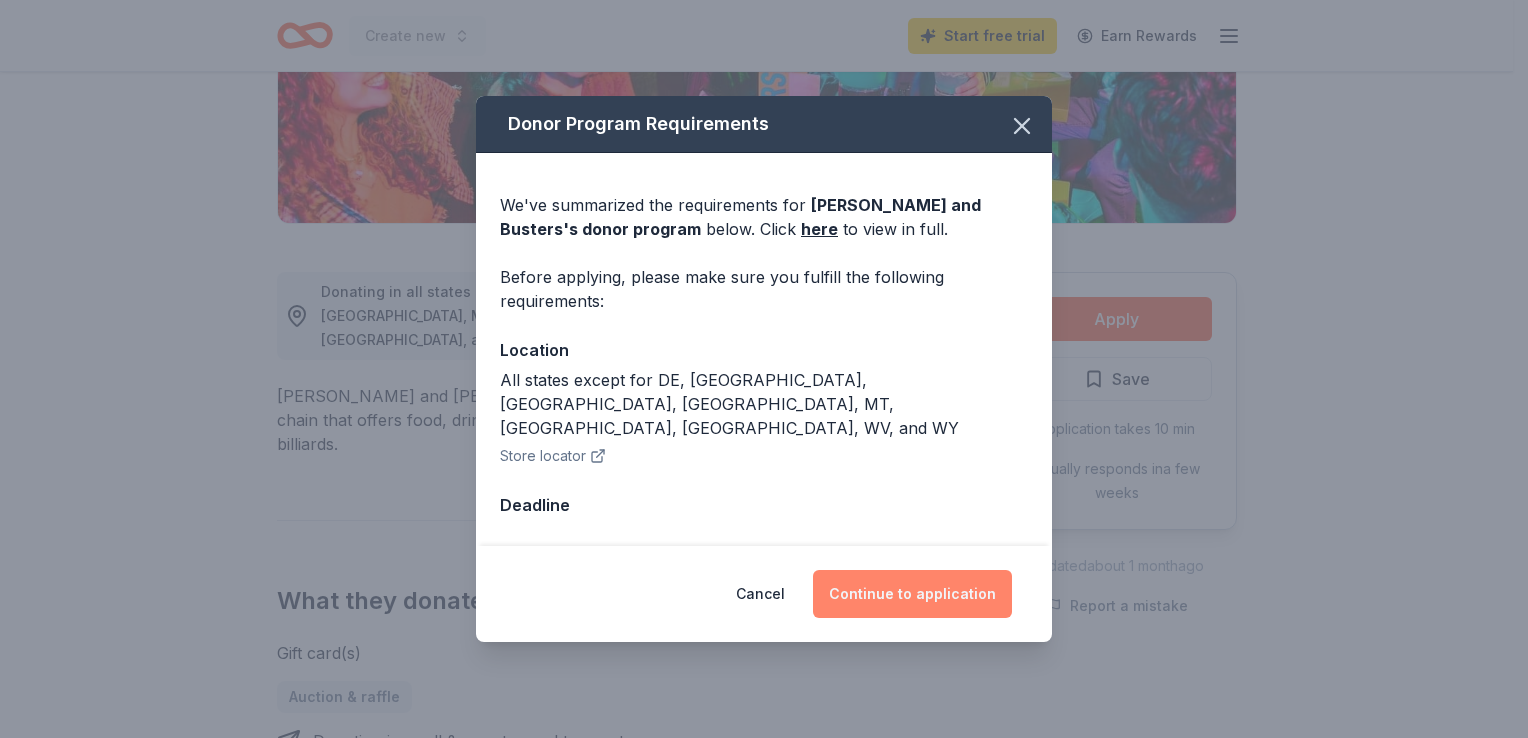 click on "Continue to application" at bounding box center (912, 594) 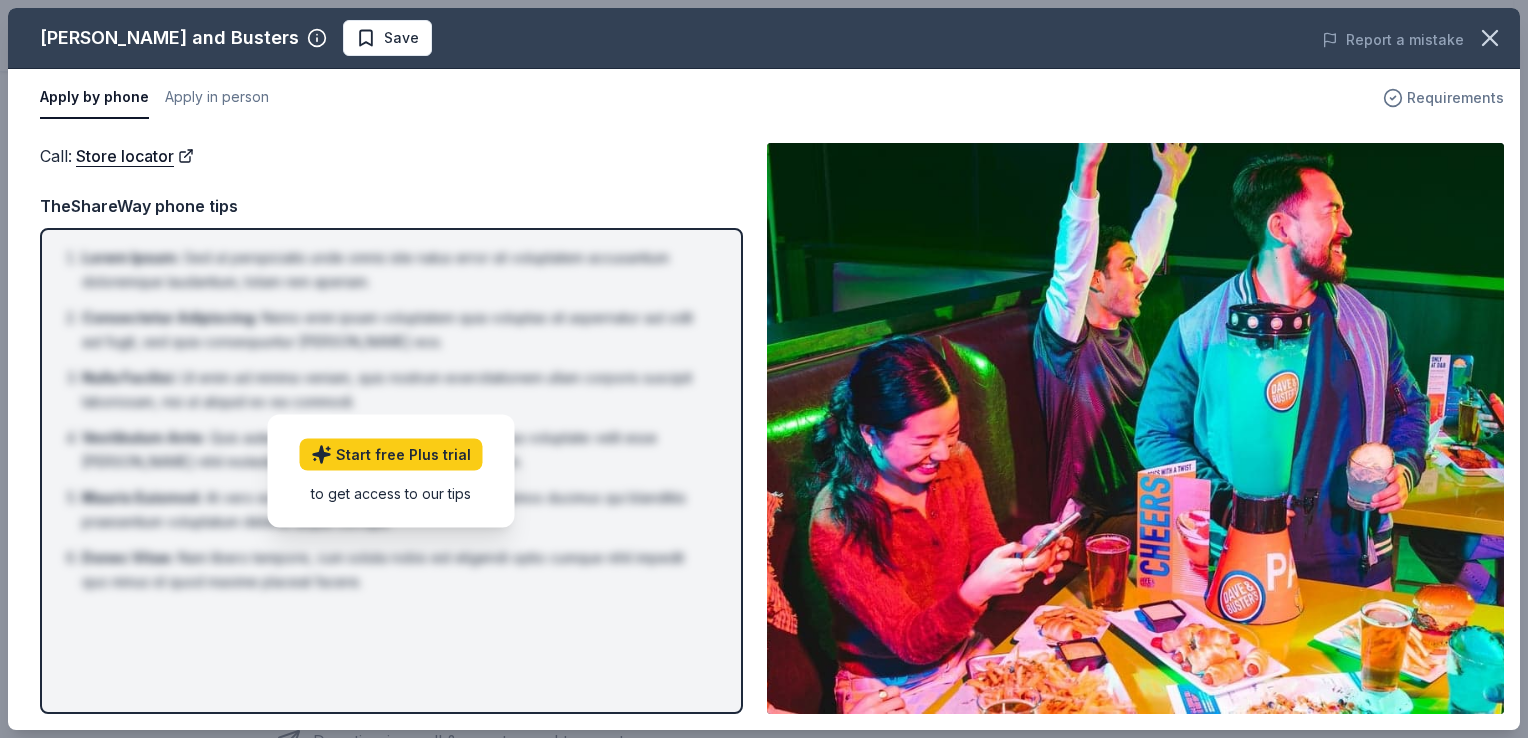 click on "Requirements" at bounding box center (1455, 98) 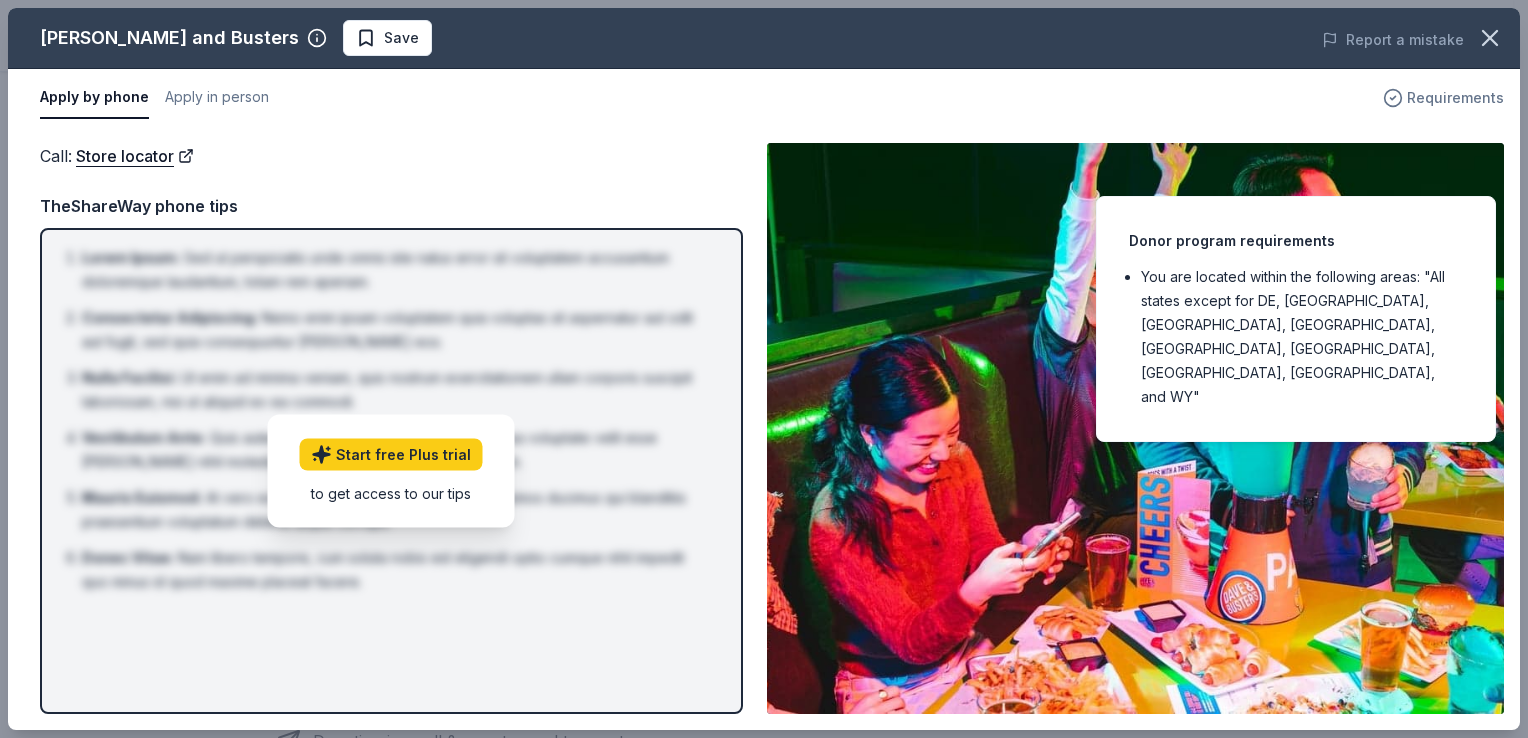 click on "Requirements" at bounding box center [1455, 98] 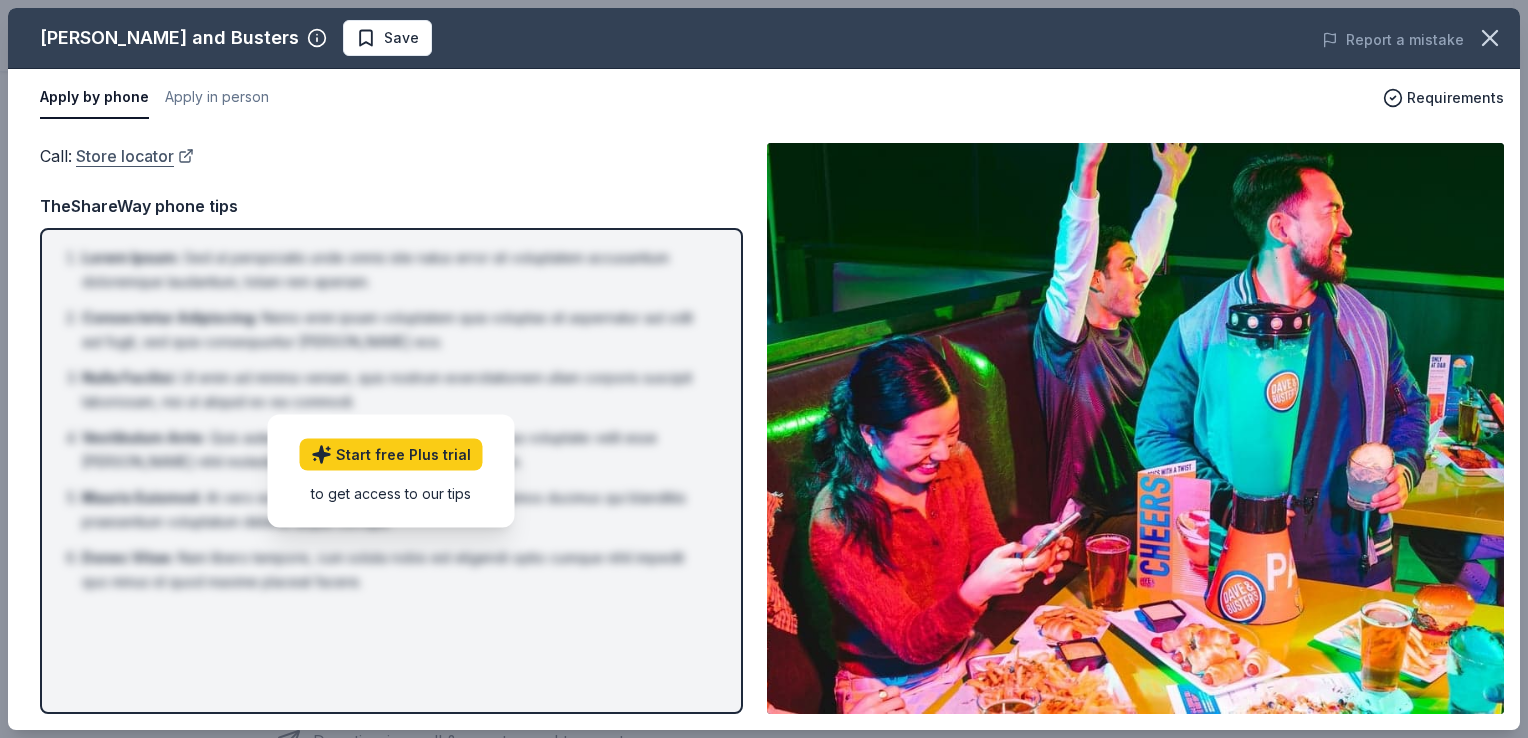 click on "Store locator" at bounding box center (135, 156) 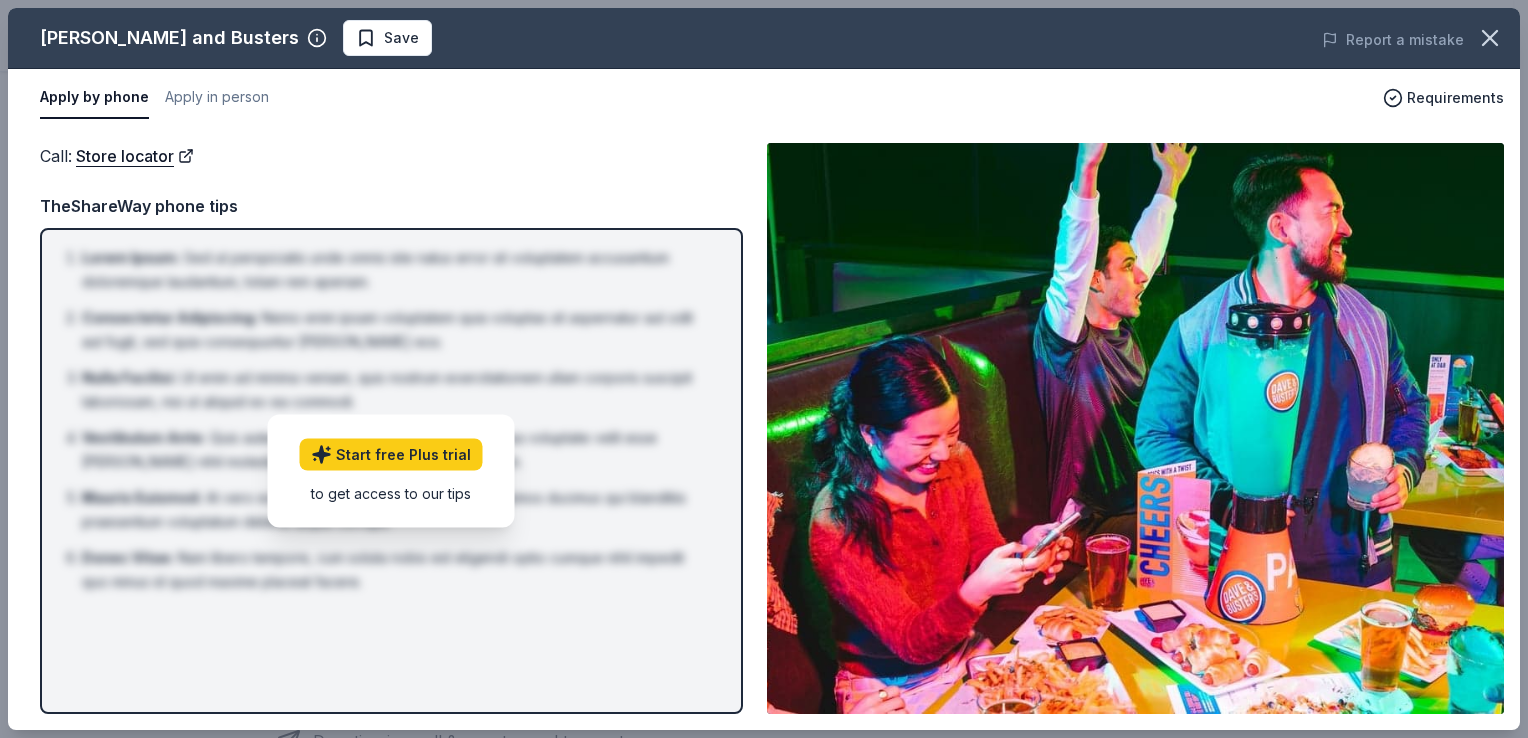 click on "Apply by phone" at bounding box center (94, 98) 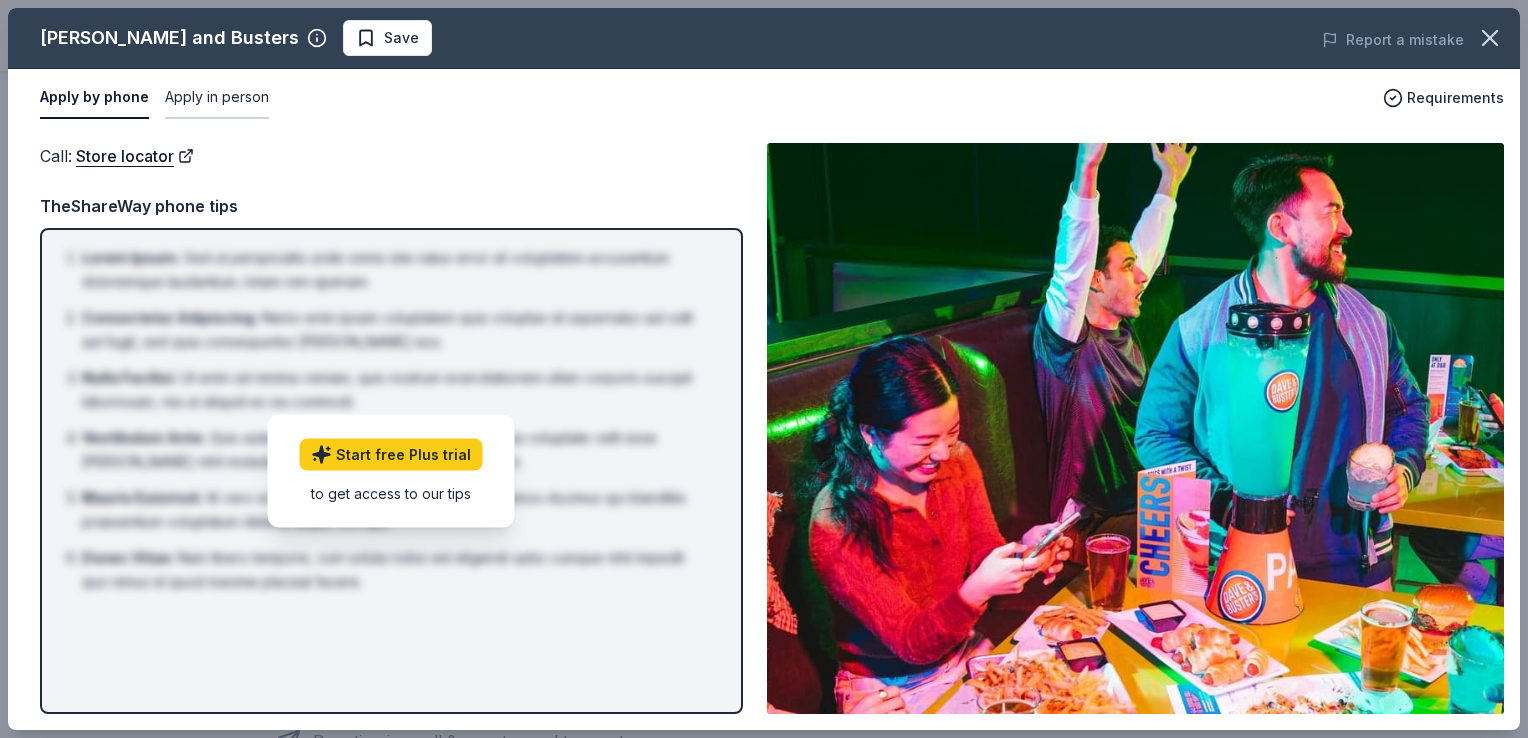 click on "Apply in person" at bounding box center (217, 98) 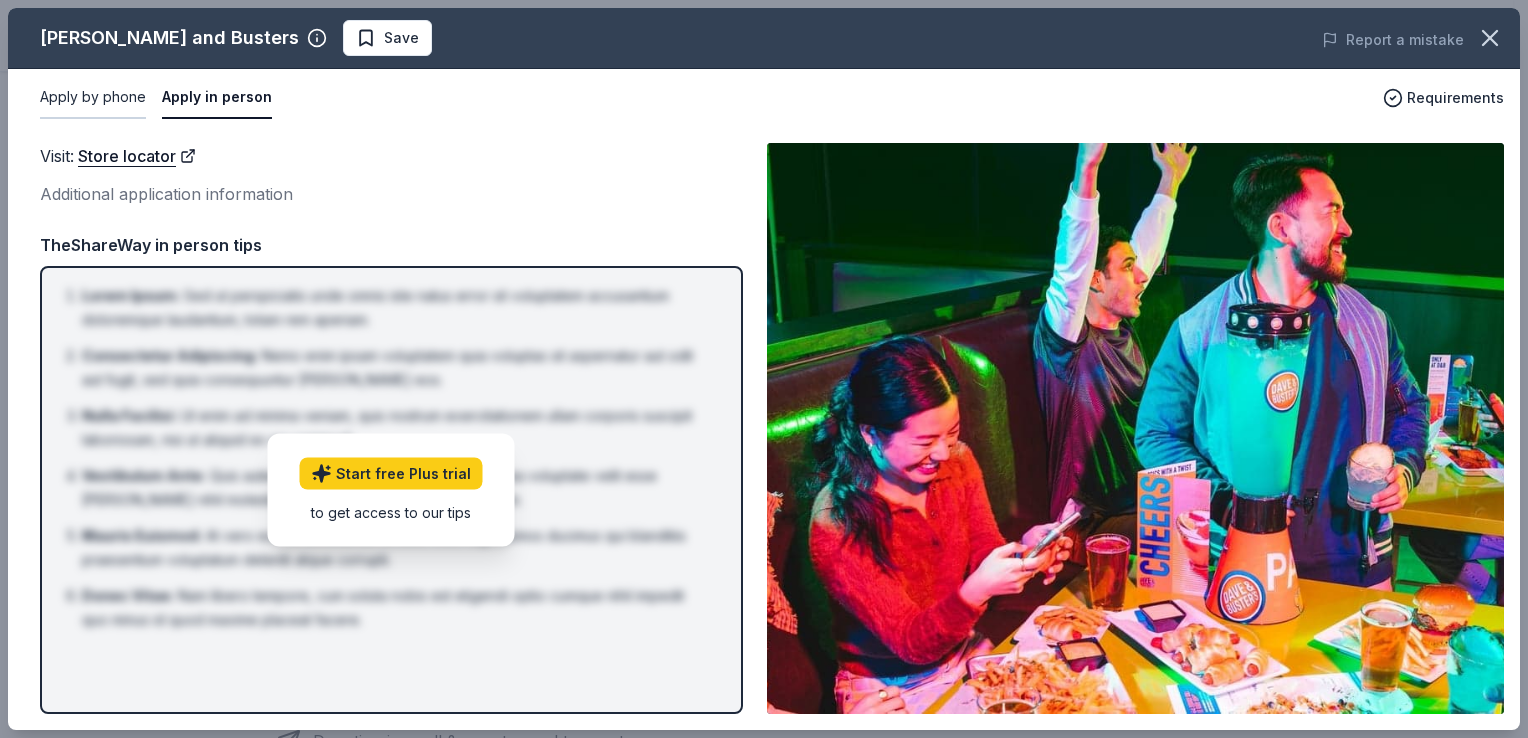 click on "Apply by phone" at bounding box center [93, 98] 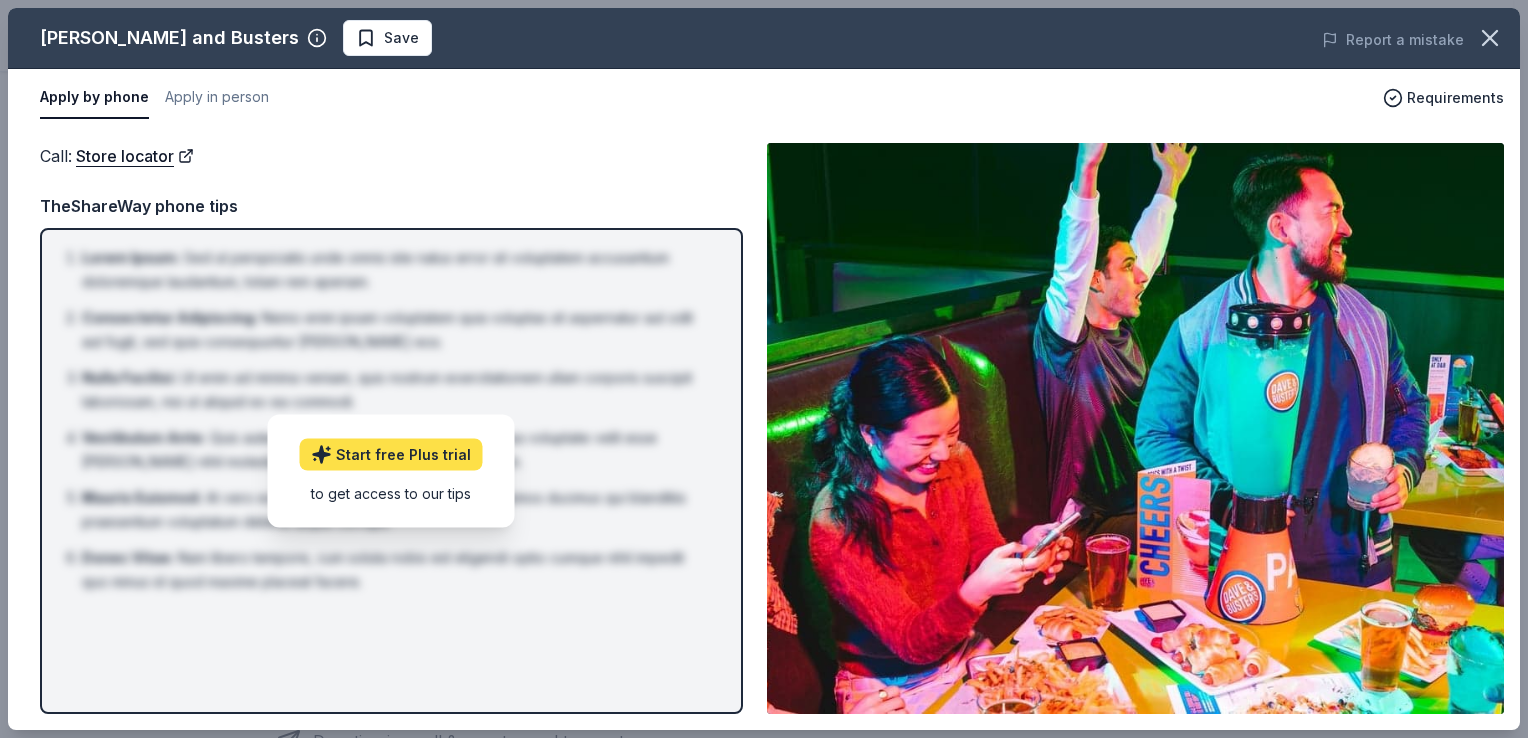click on "Start free Plus trial" at bounding box center (391, 454) 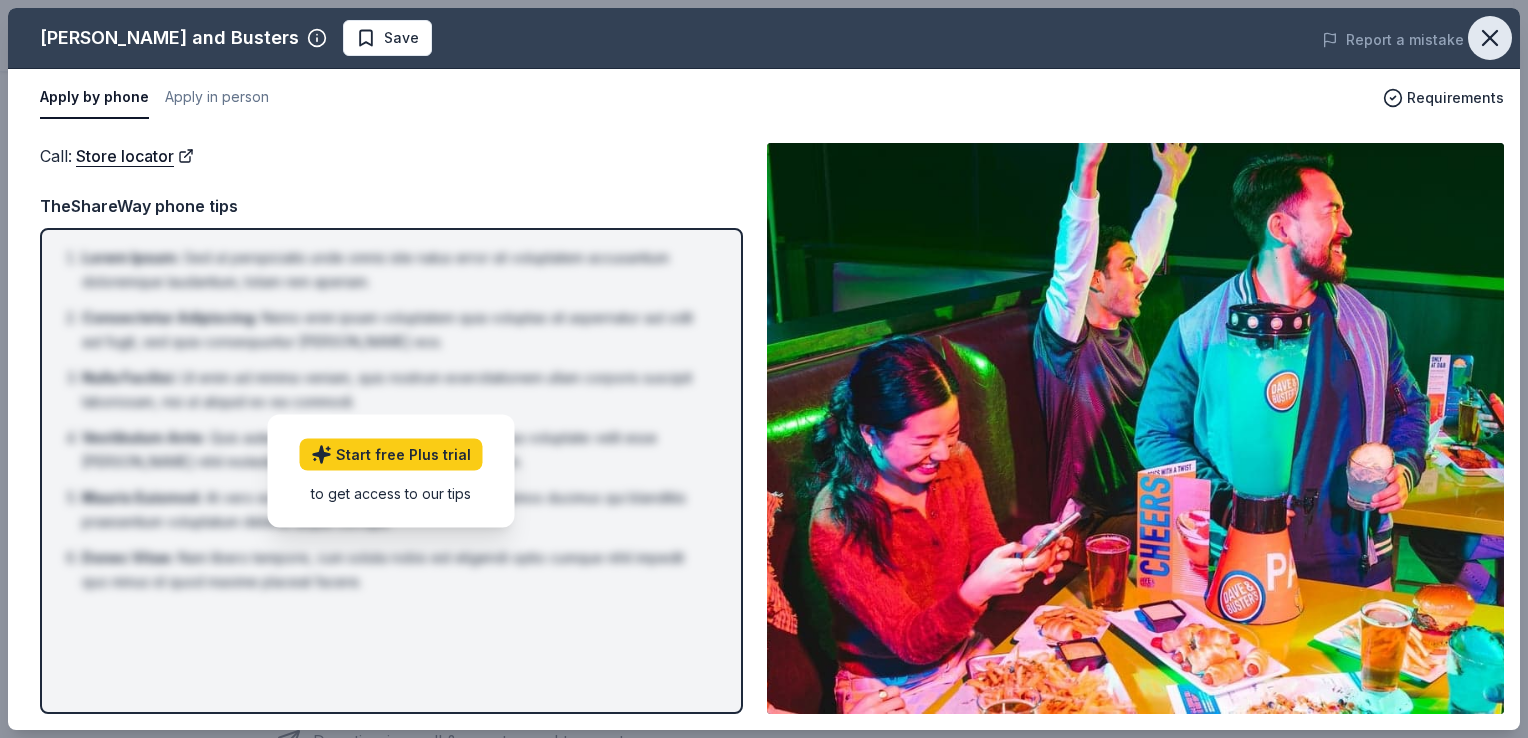 click 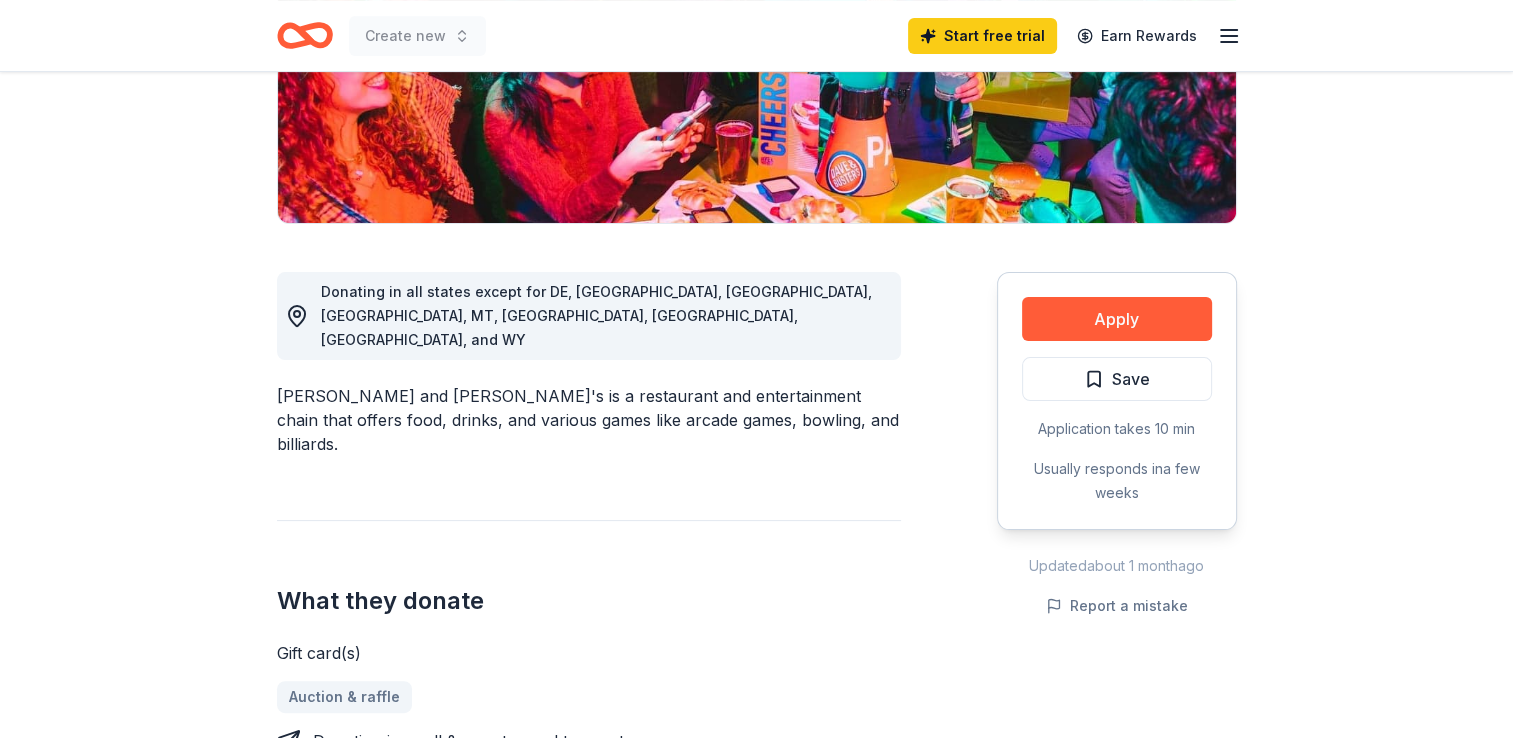 click 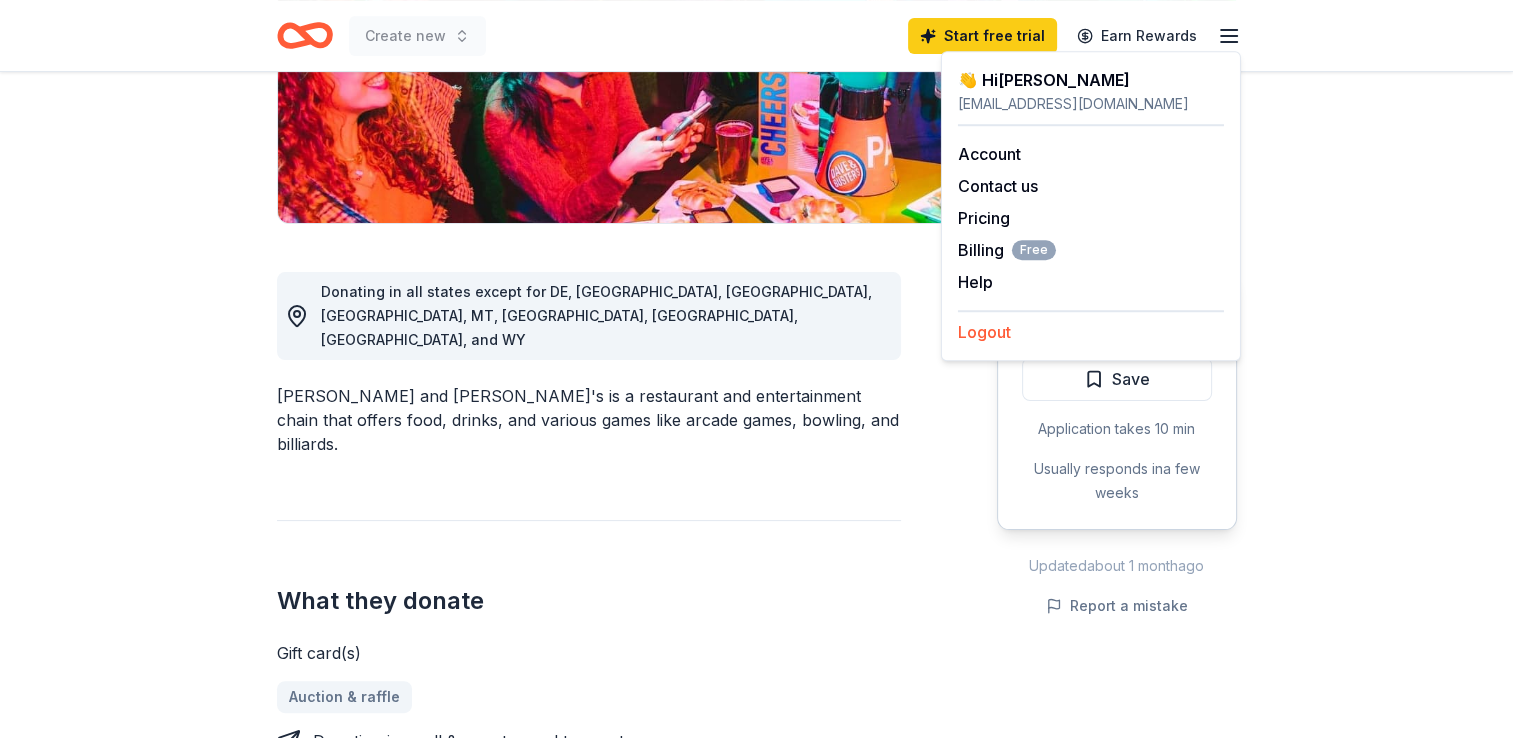 click on "Logout" at bounding box center [984, 332] 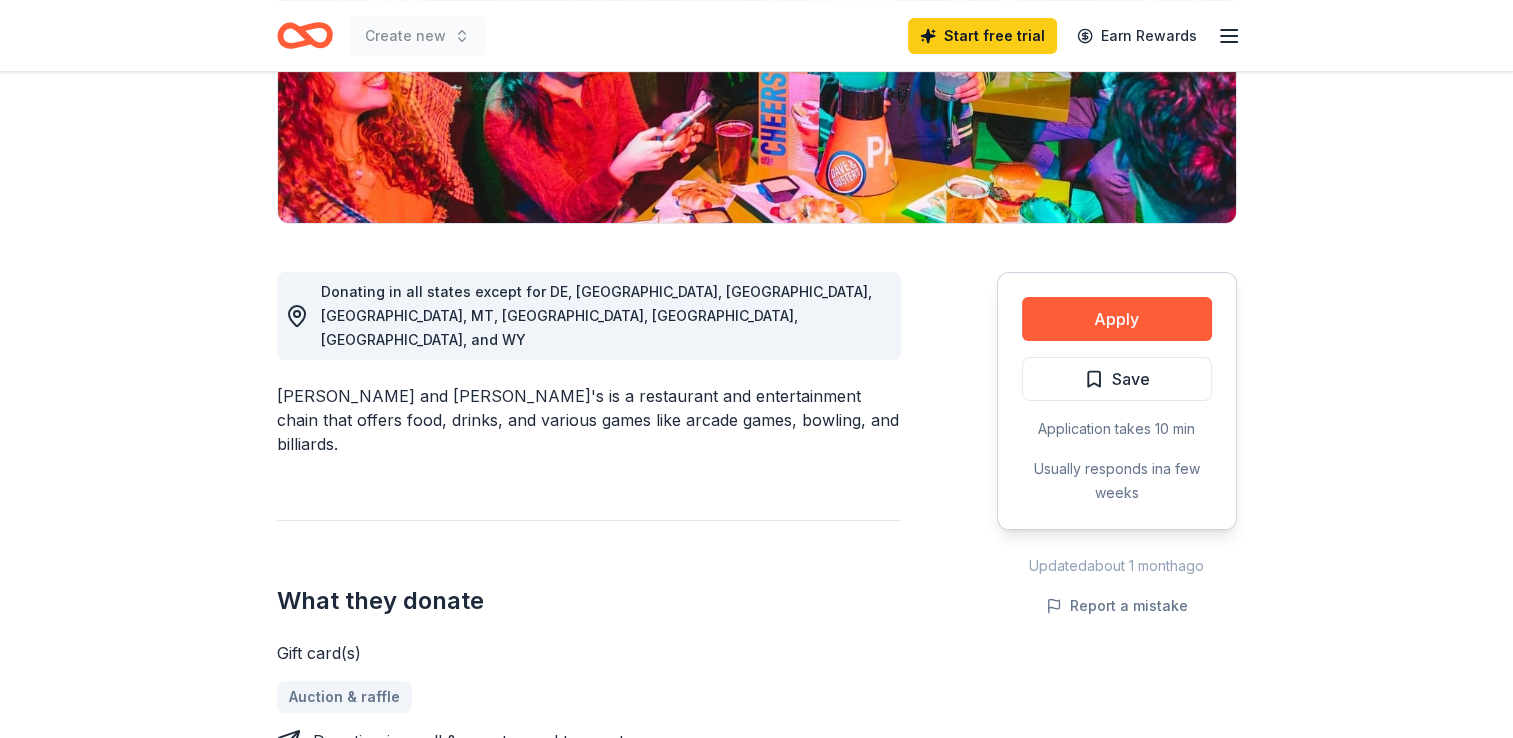 scroll, scrollTop: 0, scrollLeft: 0, axis: both 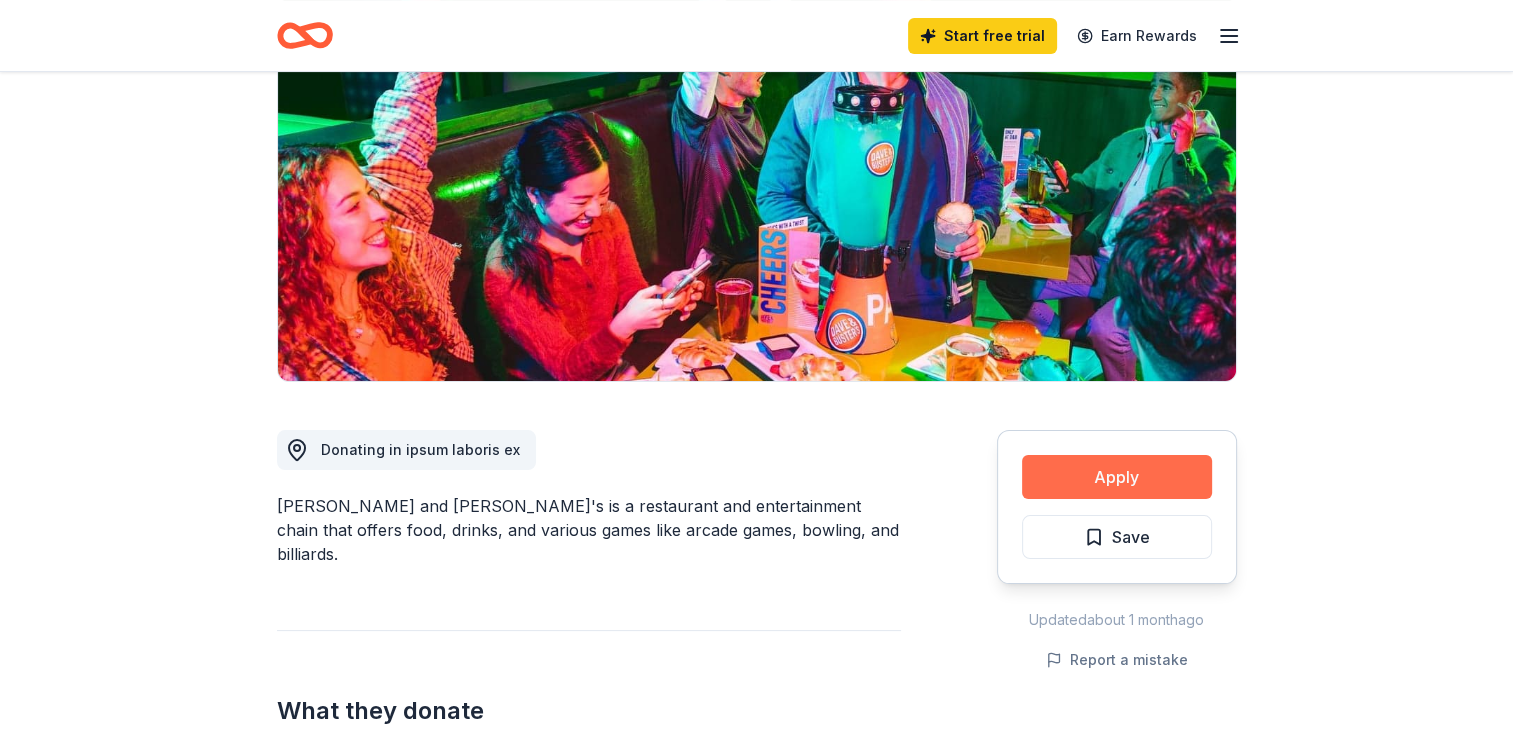 click on "Apply" at bounding box center [1117, 477] 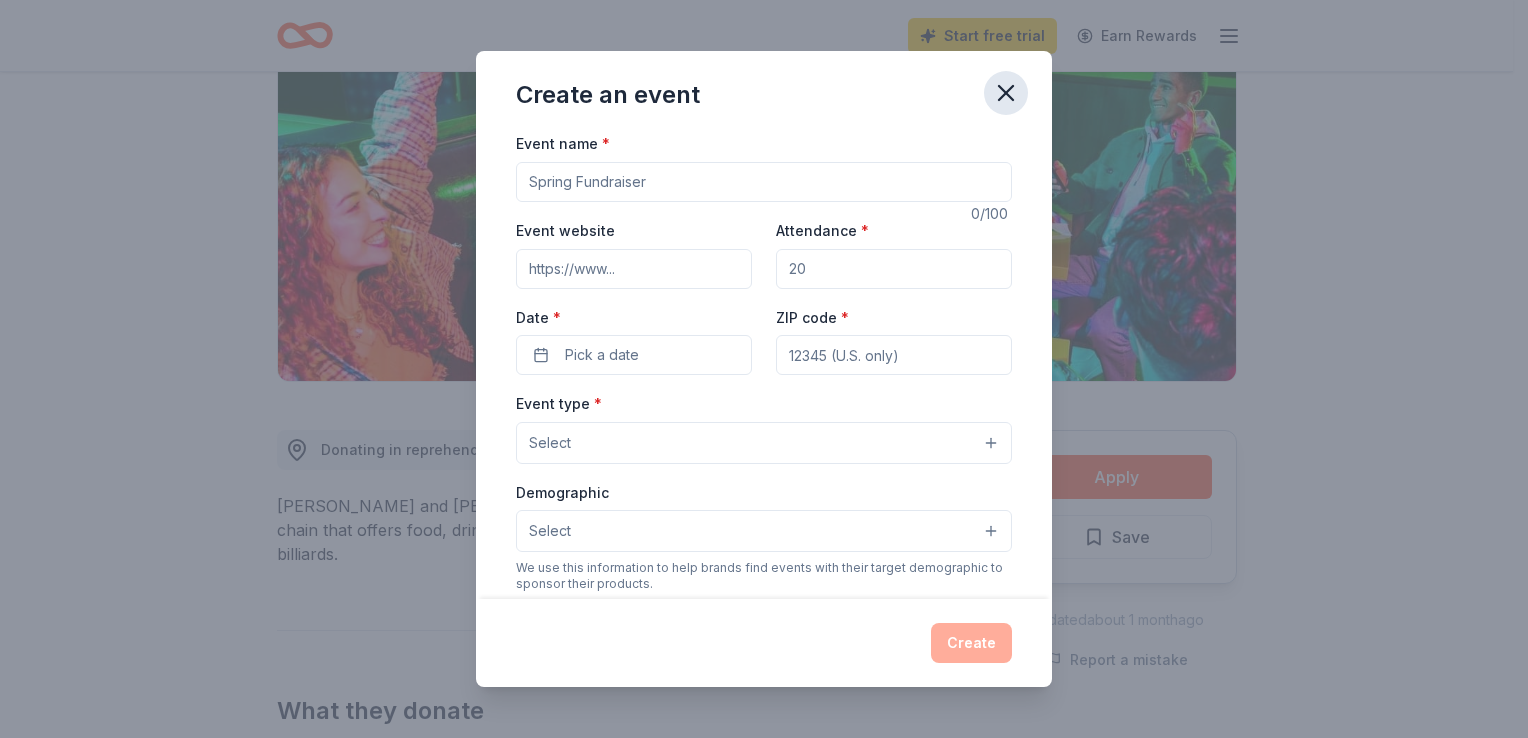 click 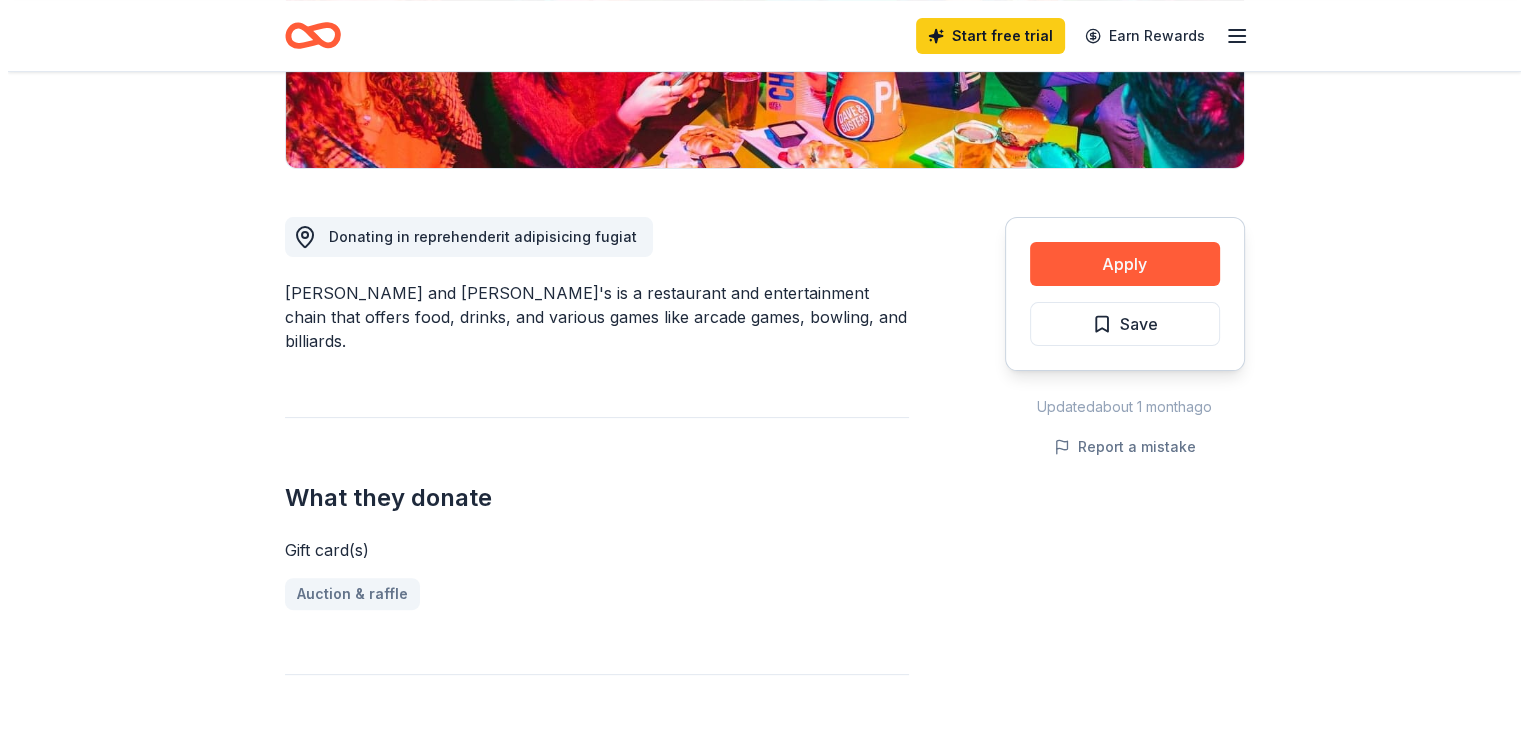 scroll, scrollTop: 440, scrollLeft: 0, axis: vertical 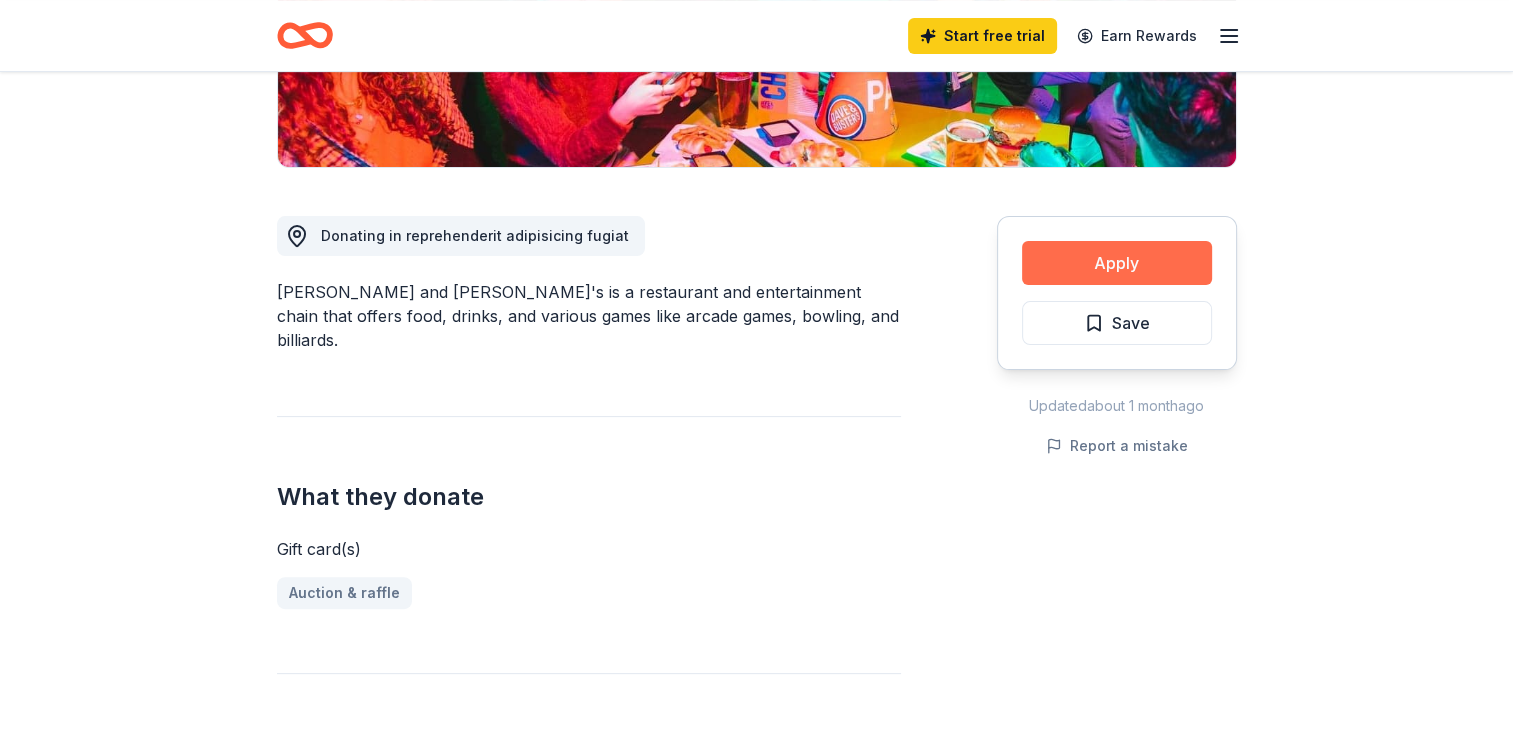 click on "Apply" at bounding box center [1117, 263] 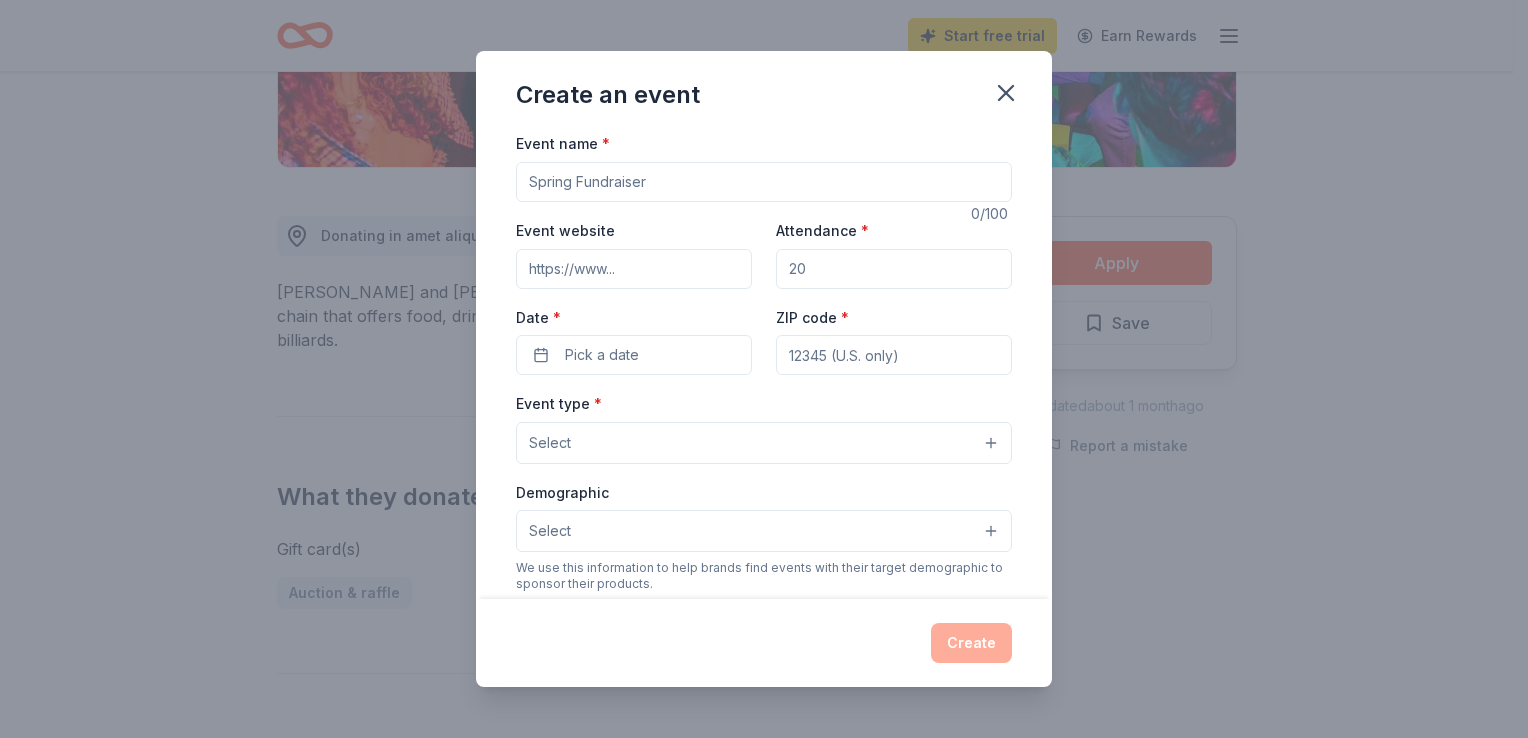 click on "Event name *" at bounding box center (764, 182) 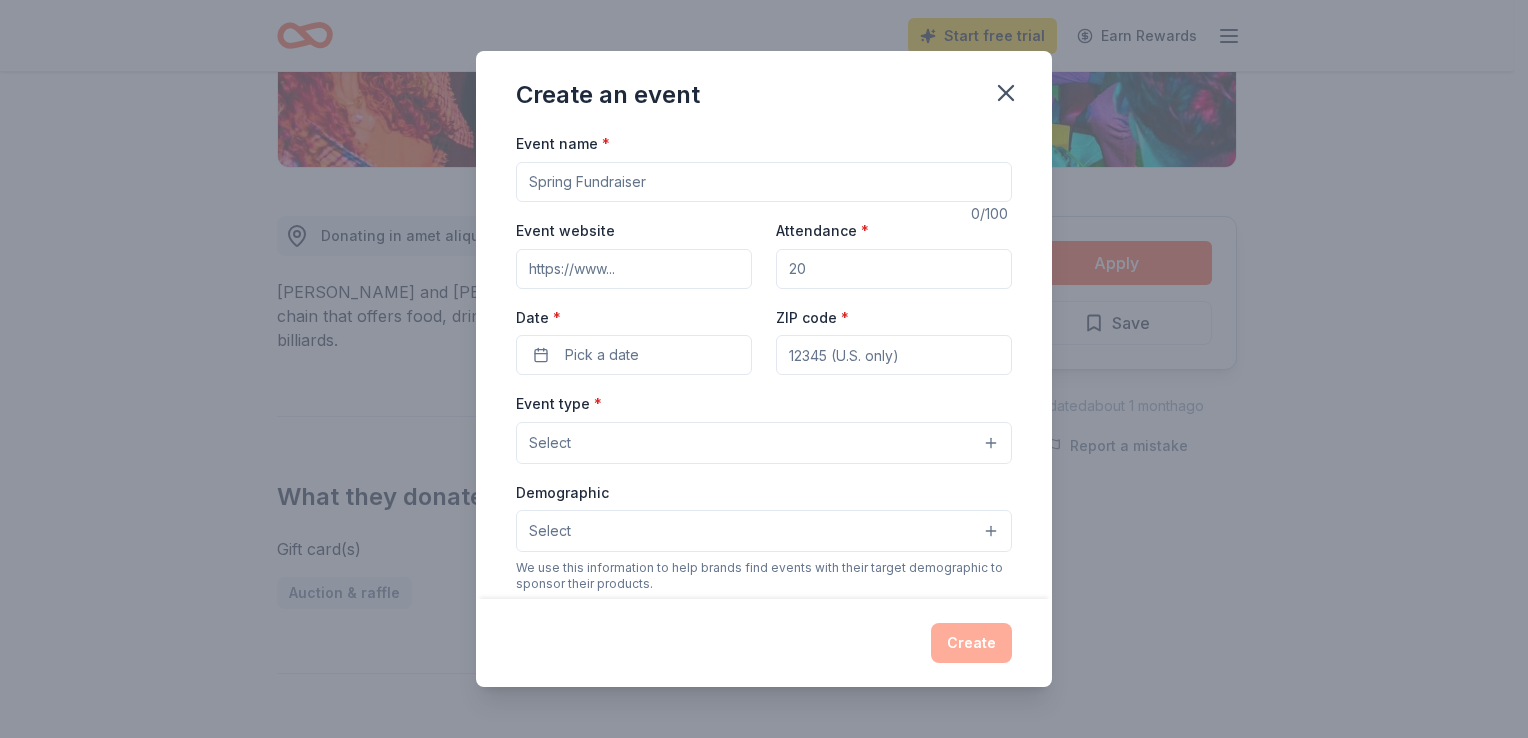 type on "Walk-A-Thon" 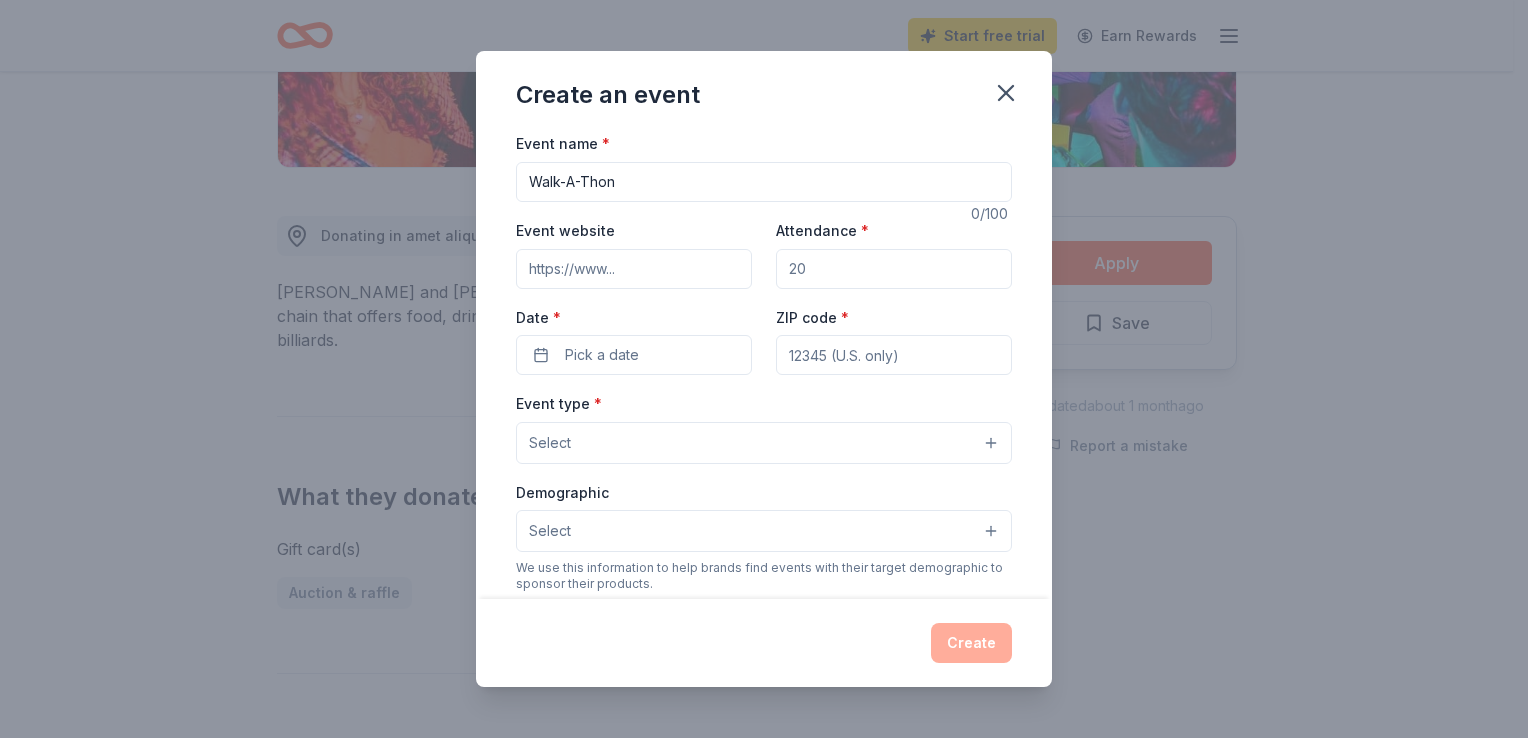 type on "Gary D Wright 1500 Ketchum Rd Hampshire, IL 60140" 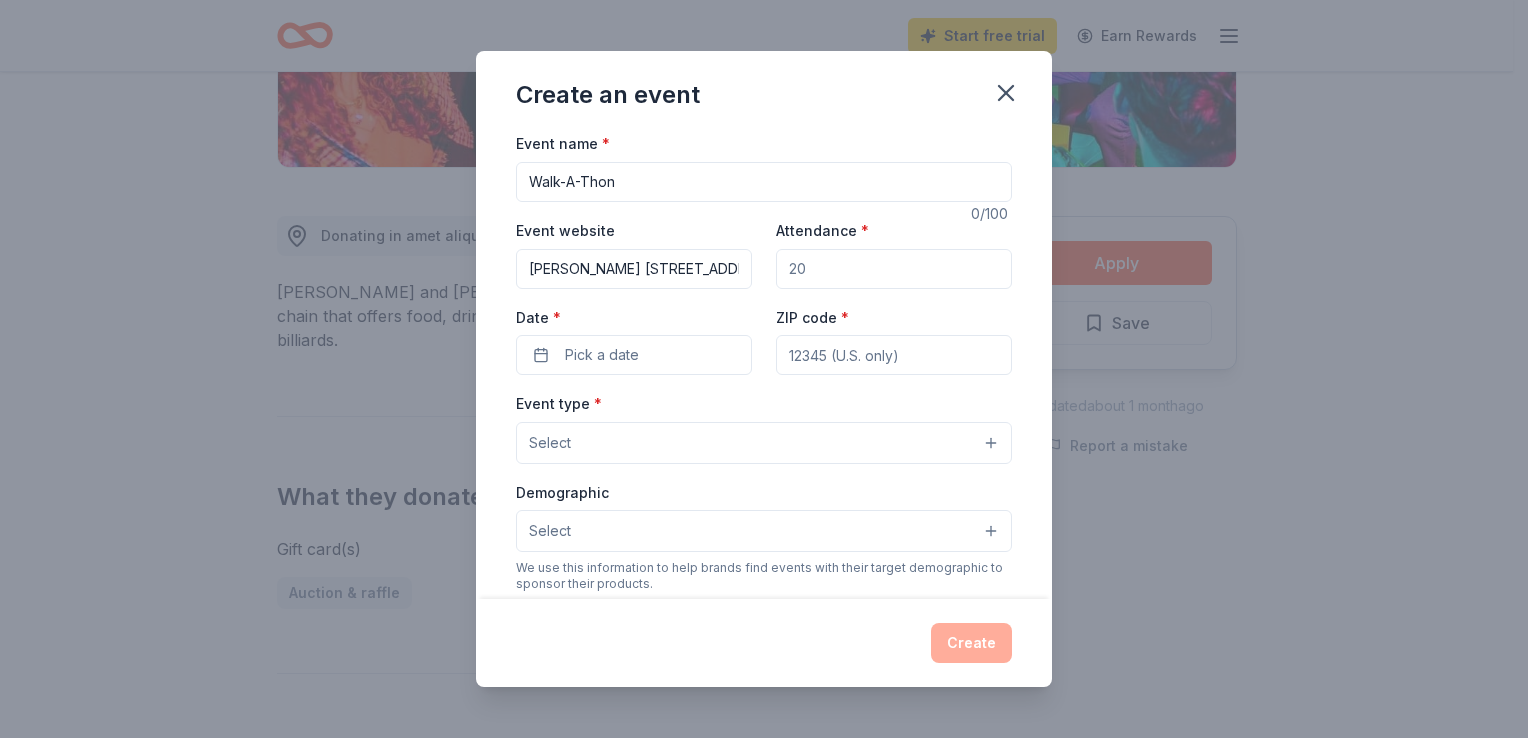 type on "60140" 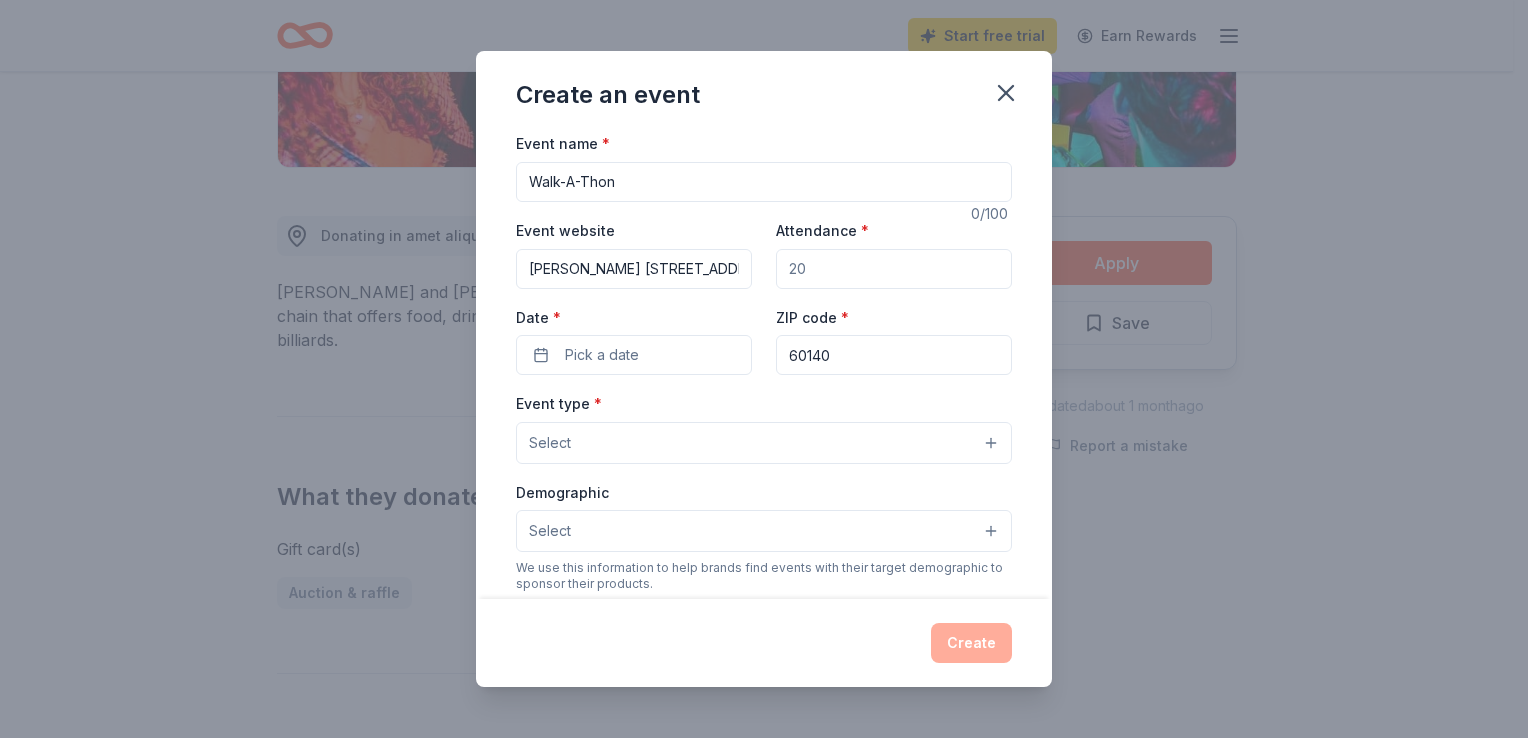 type on "gdw.pto.treasurer@gmail.com" 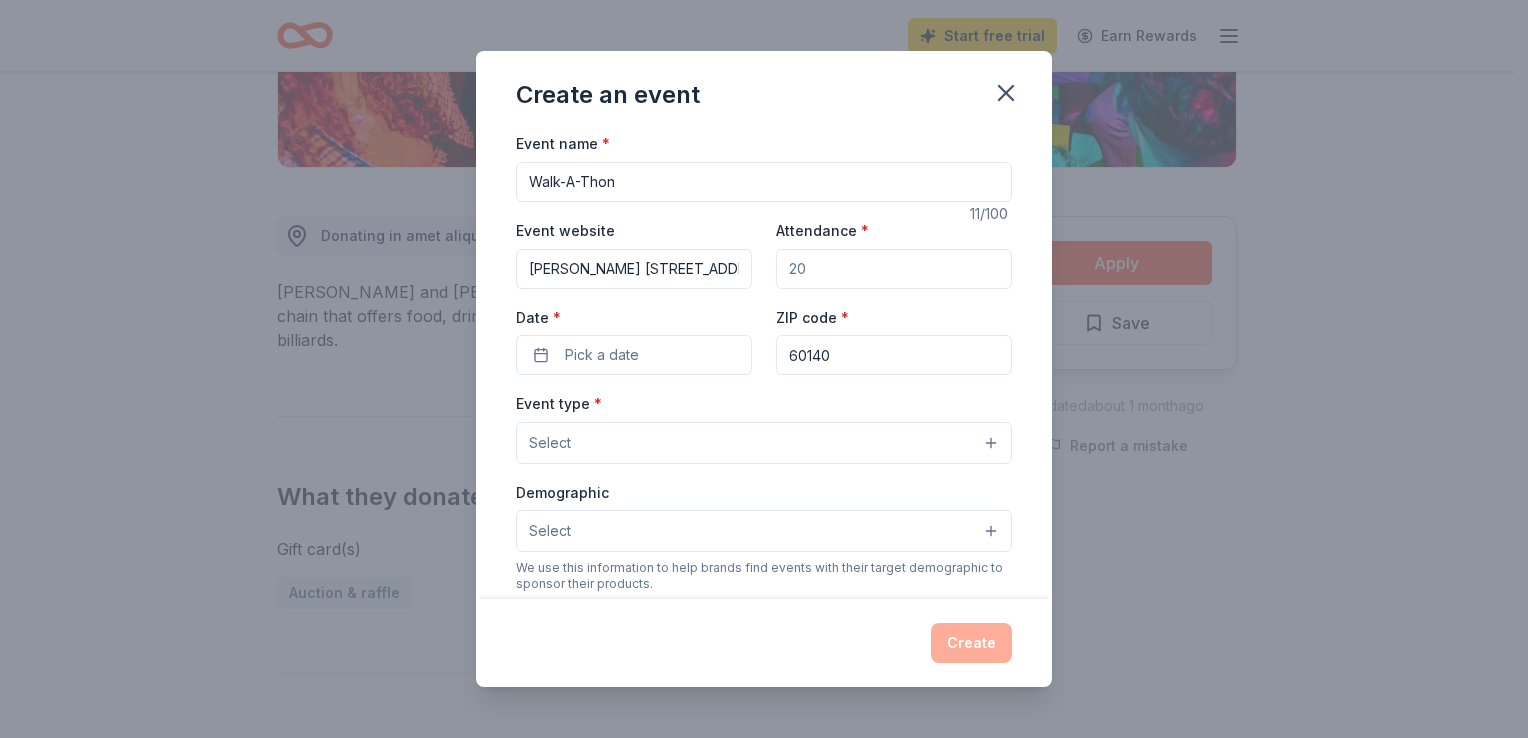 click on "Event website Gary D Wright 1500 Ketchum Rd Hampshire, IL 60140 Attendance * Date * Pick a date ZIP code * 60140" at bounding box center [764, 296] 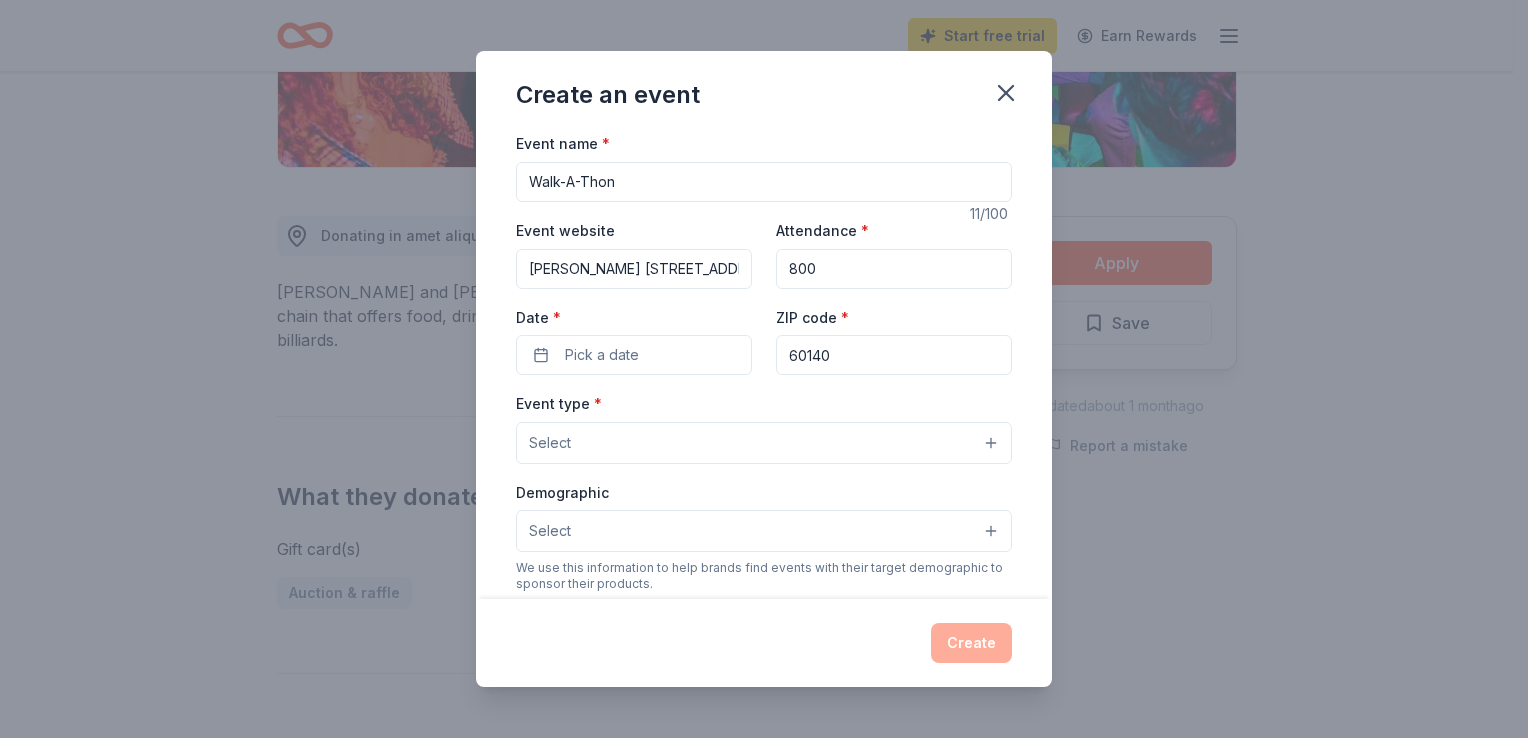 type on "800" 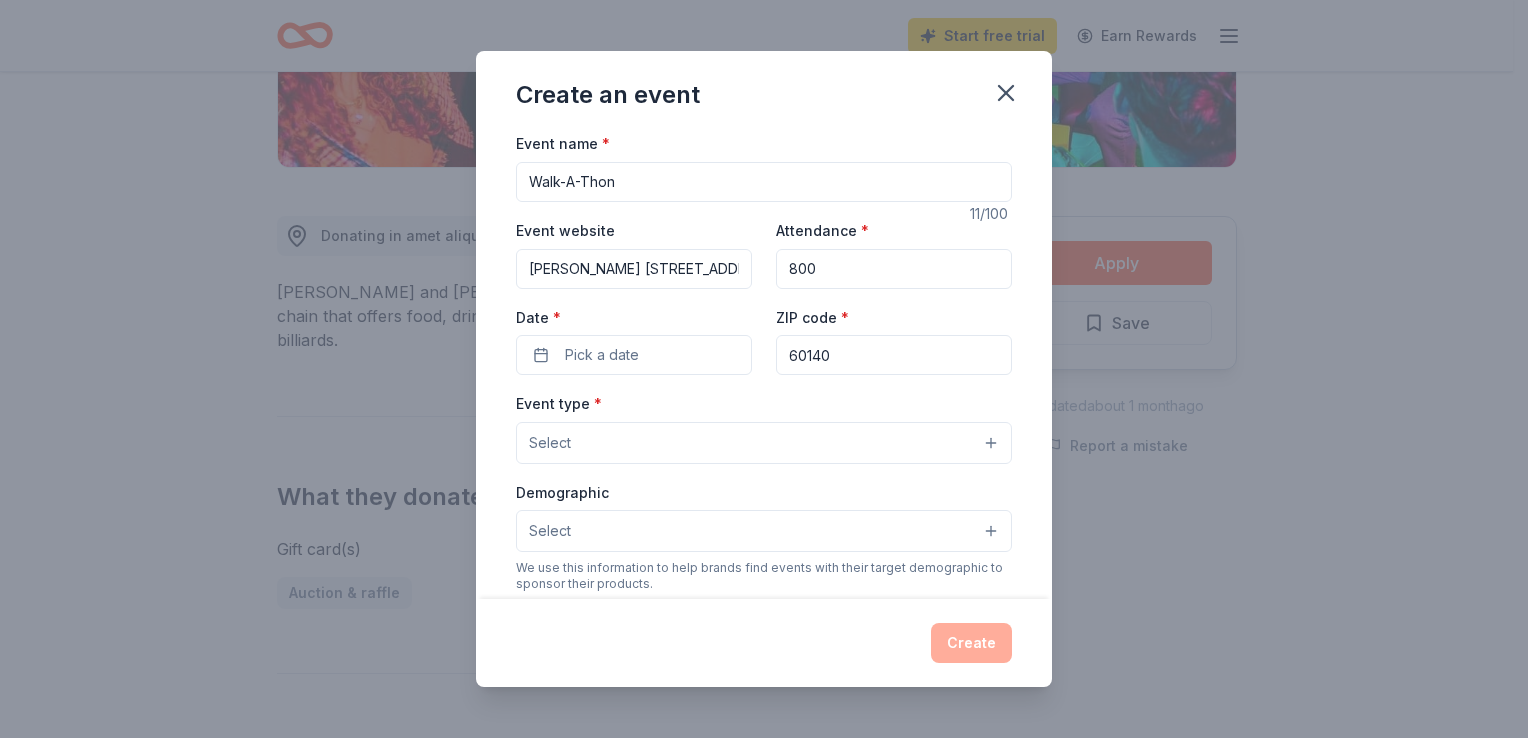 type 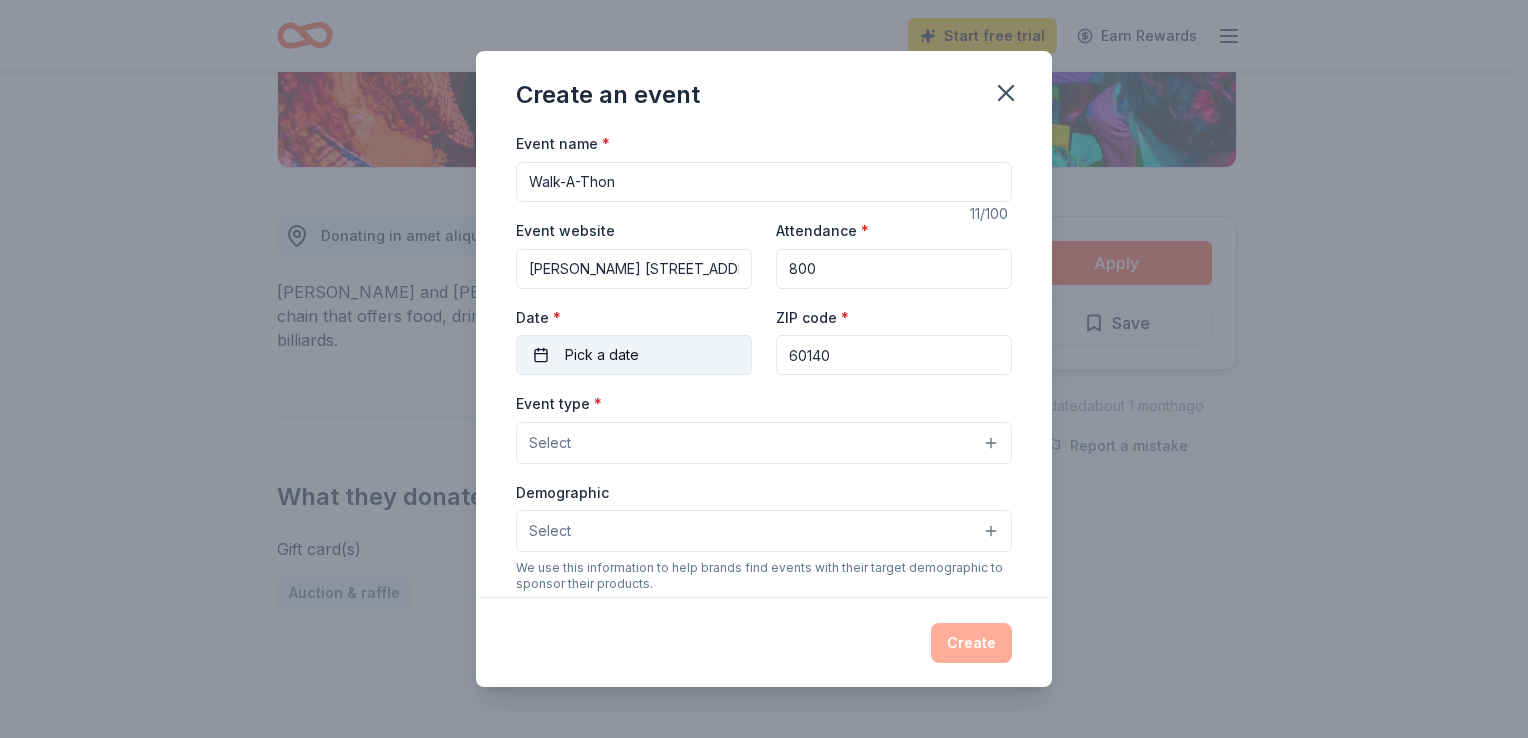 click on "Pick a date" at bounding box center (602, 355) 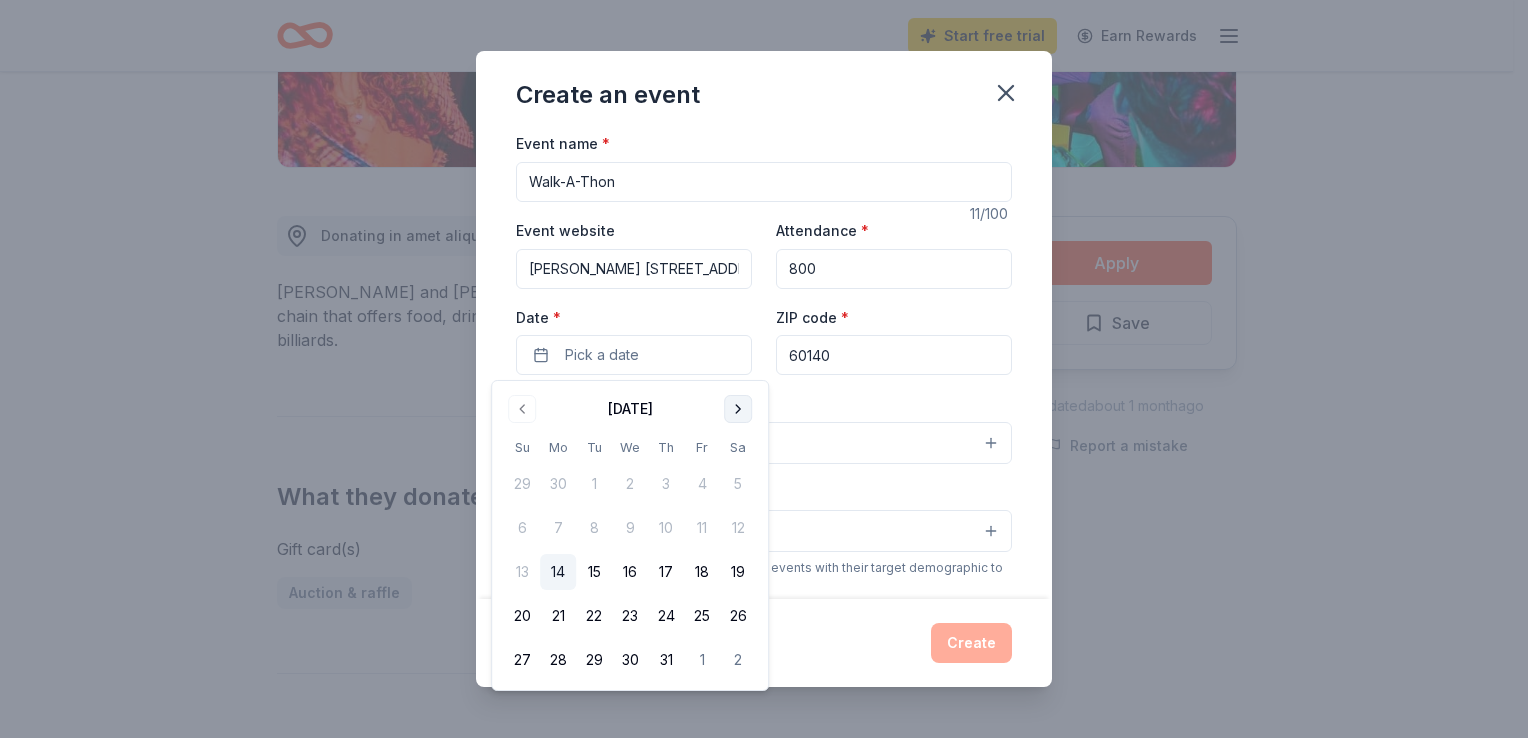 click at bounding box center (738, 409) 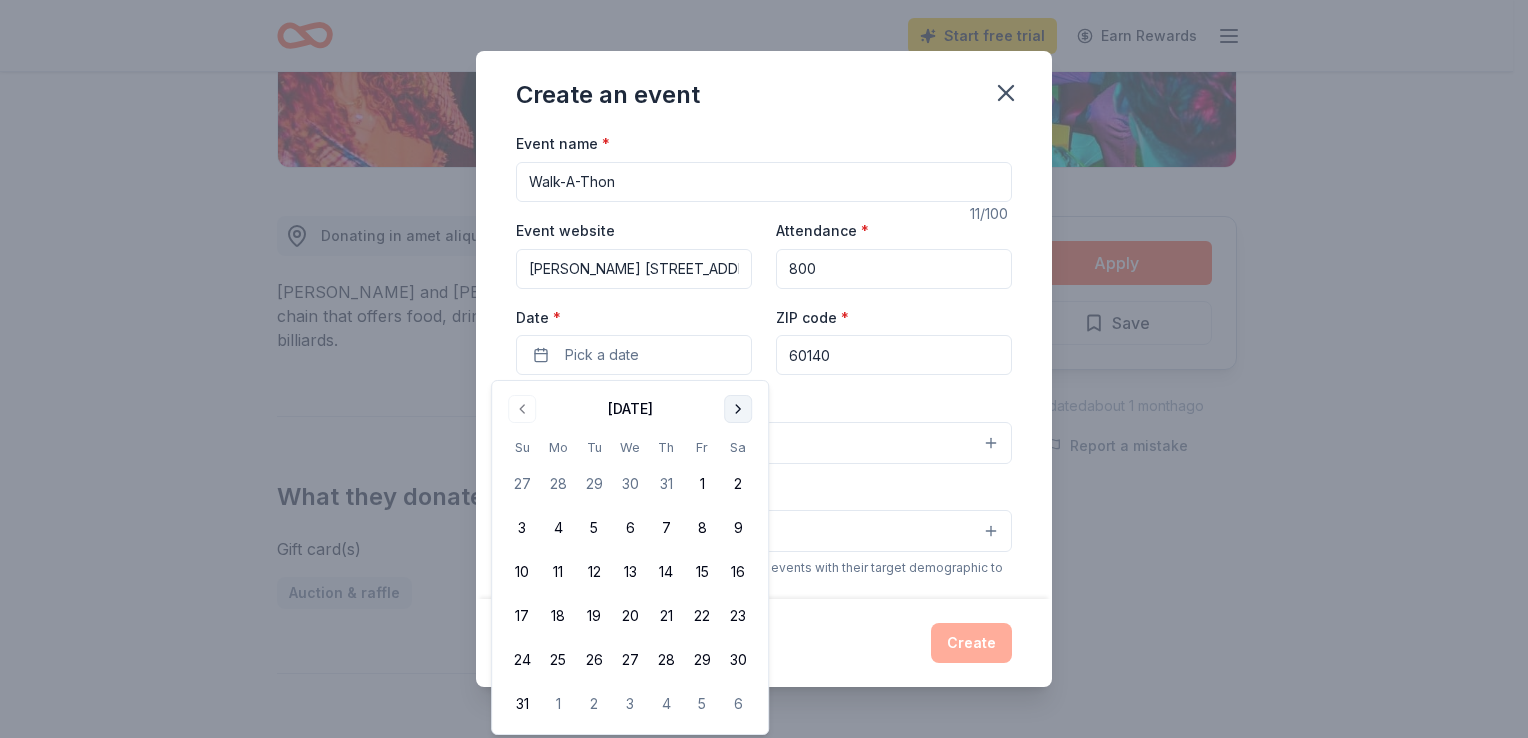 click at bounding box center (738, 409) 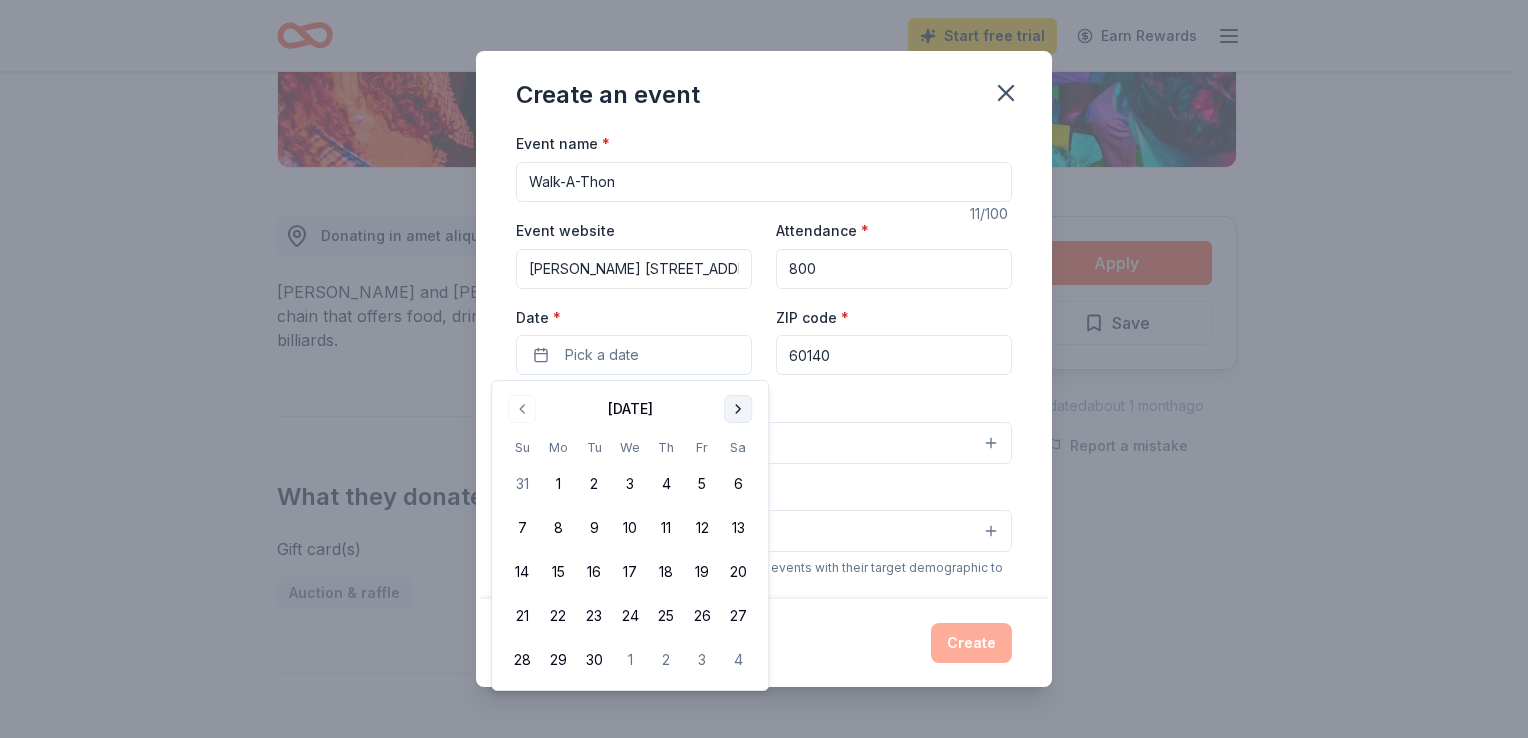 click at bounding box center (738, 409) 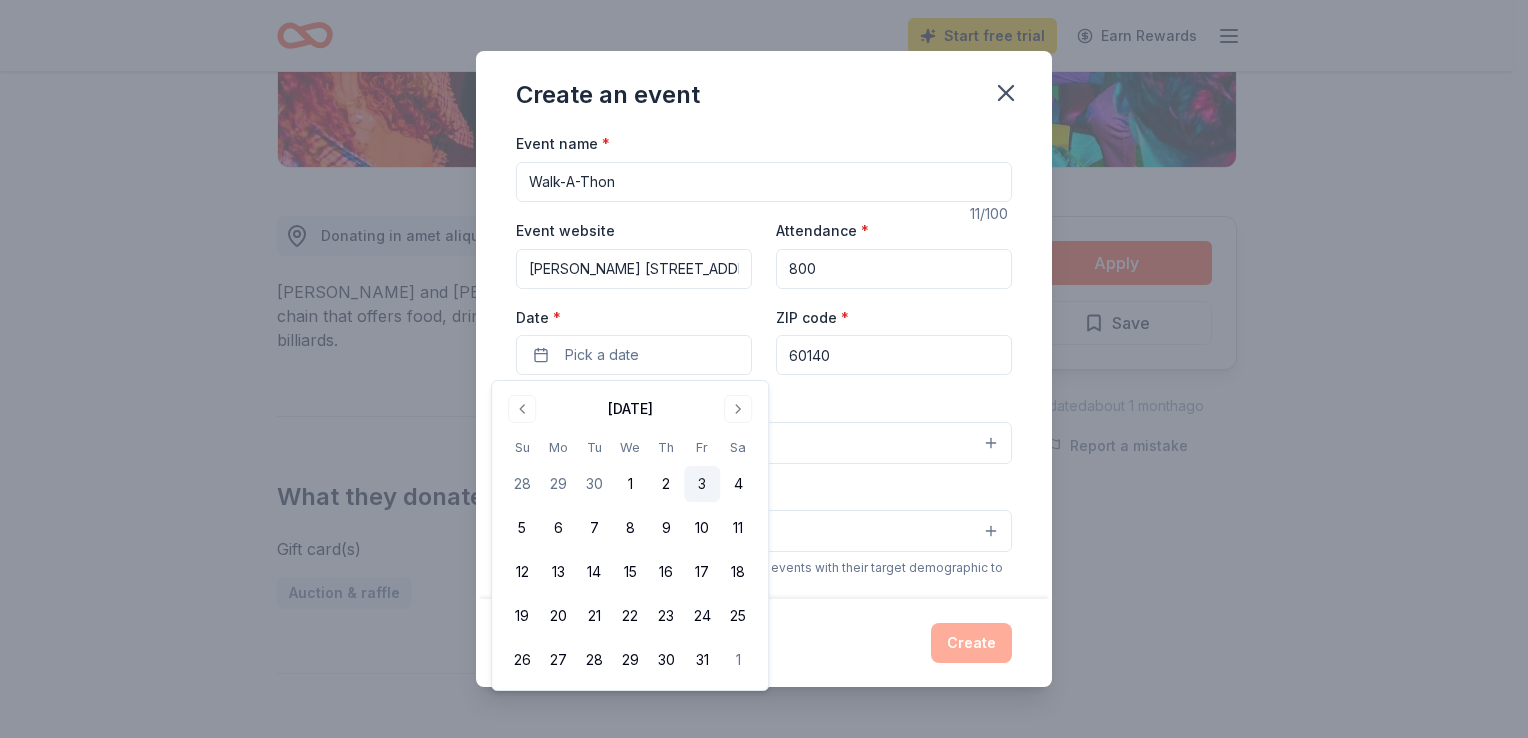 click on "3" at bounding box center [702, 484] 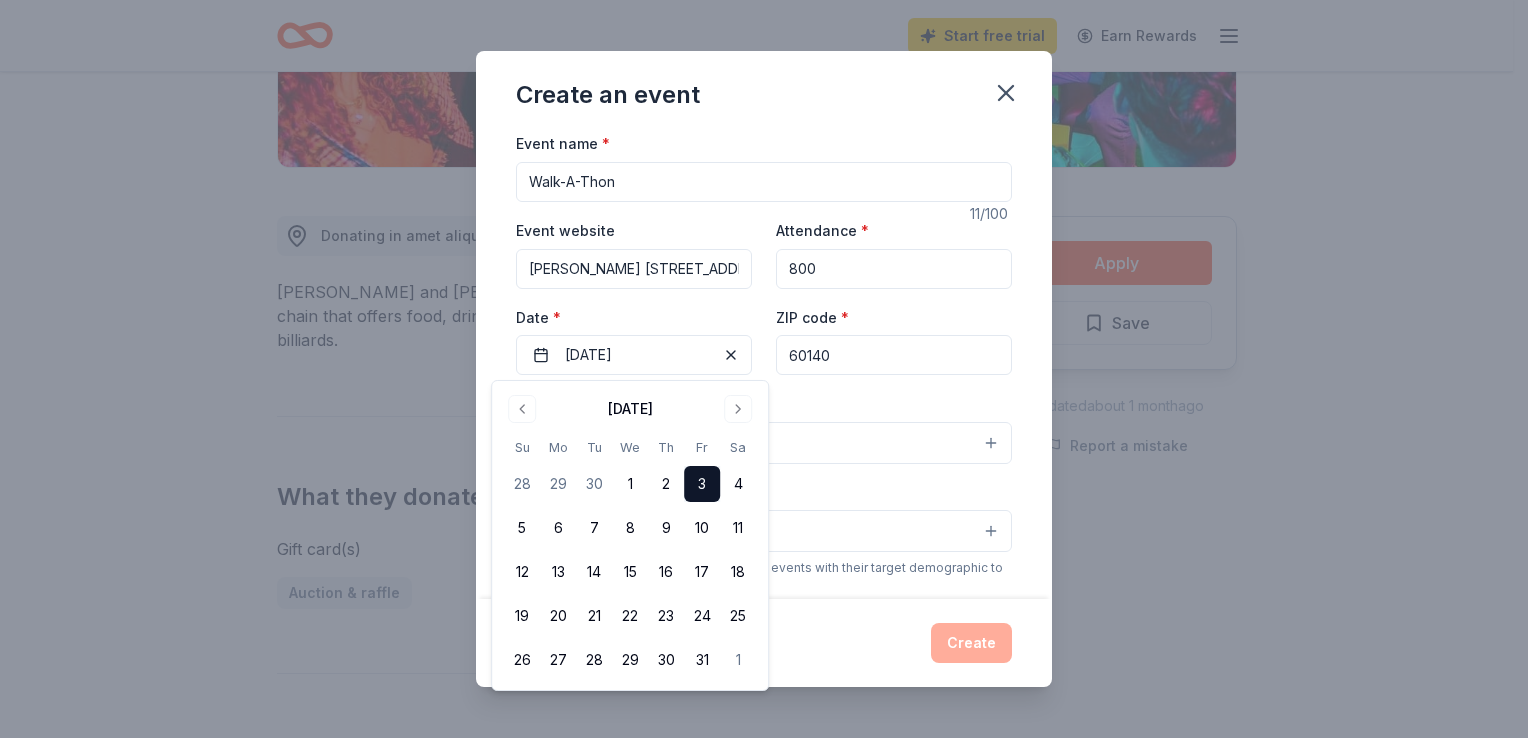 click on "Gary D Wright 1500 Ketchum Rd Hampshire, IL 60140" at bounding box center (634, 269) 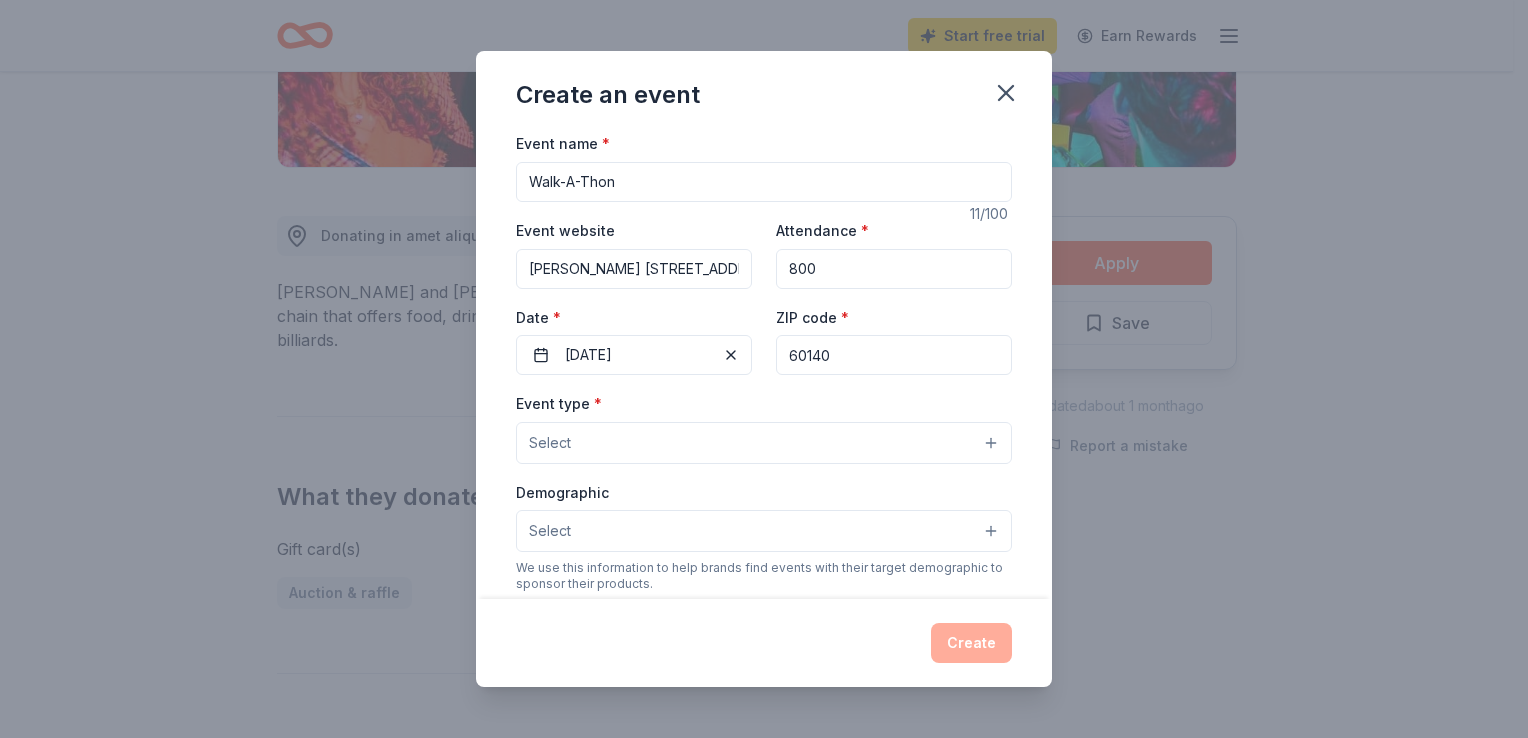 click on "Gary D Wright 1500 Ketchum Rd Hampshire, IL 60140" at bounding box center [634, 269] 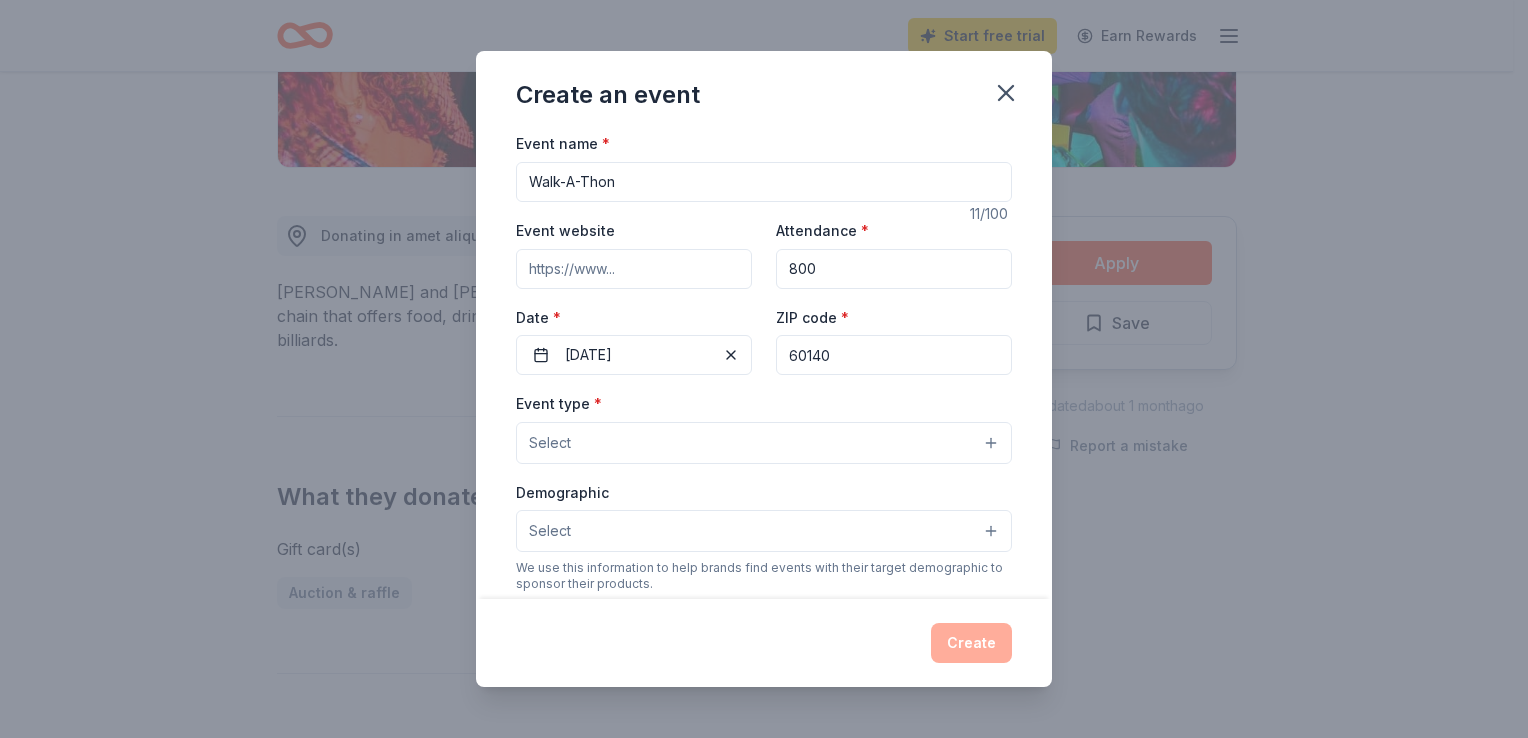 type 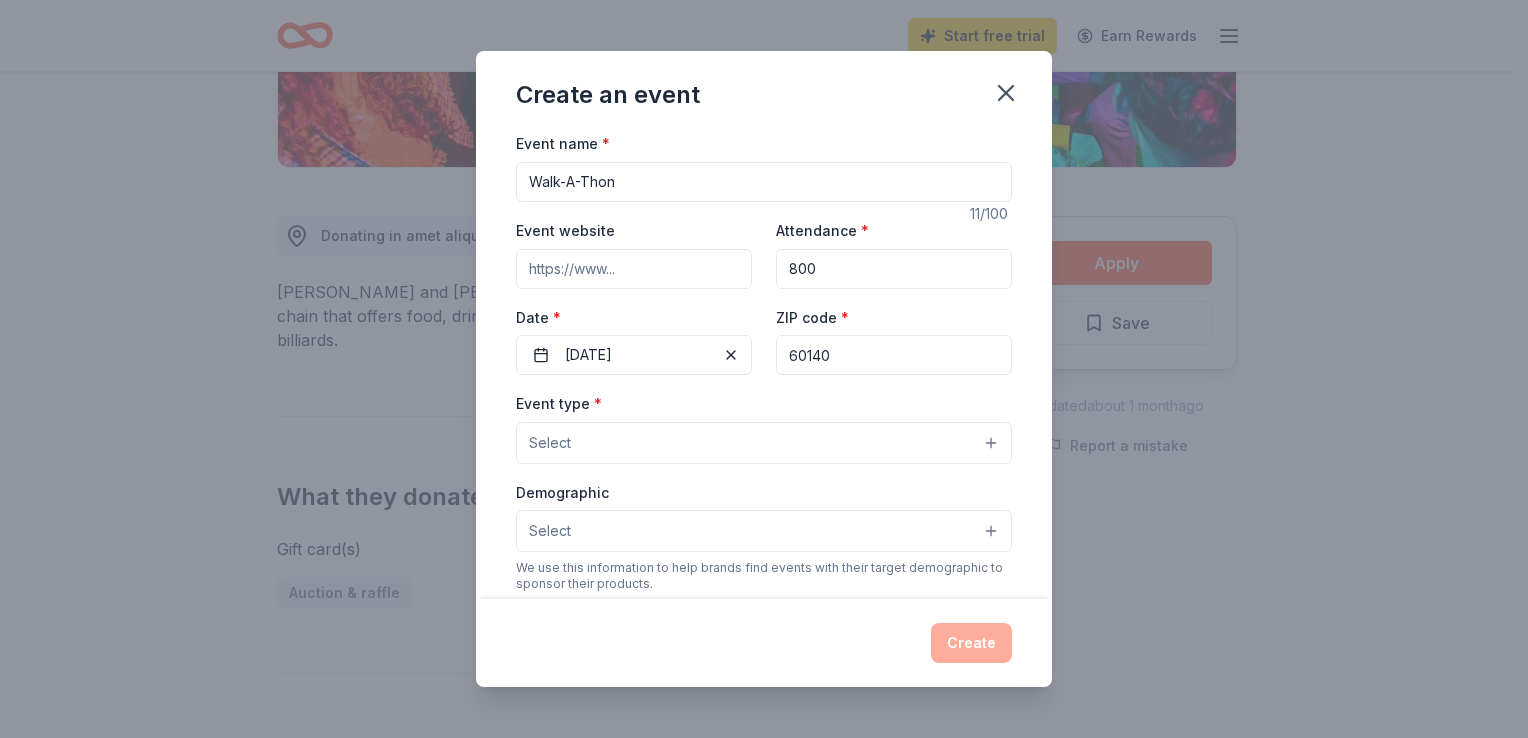 click on "Select" at bounding box center (764, 443) 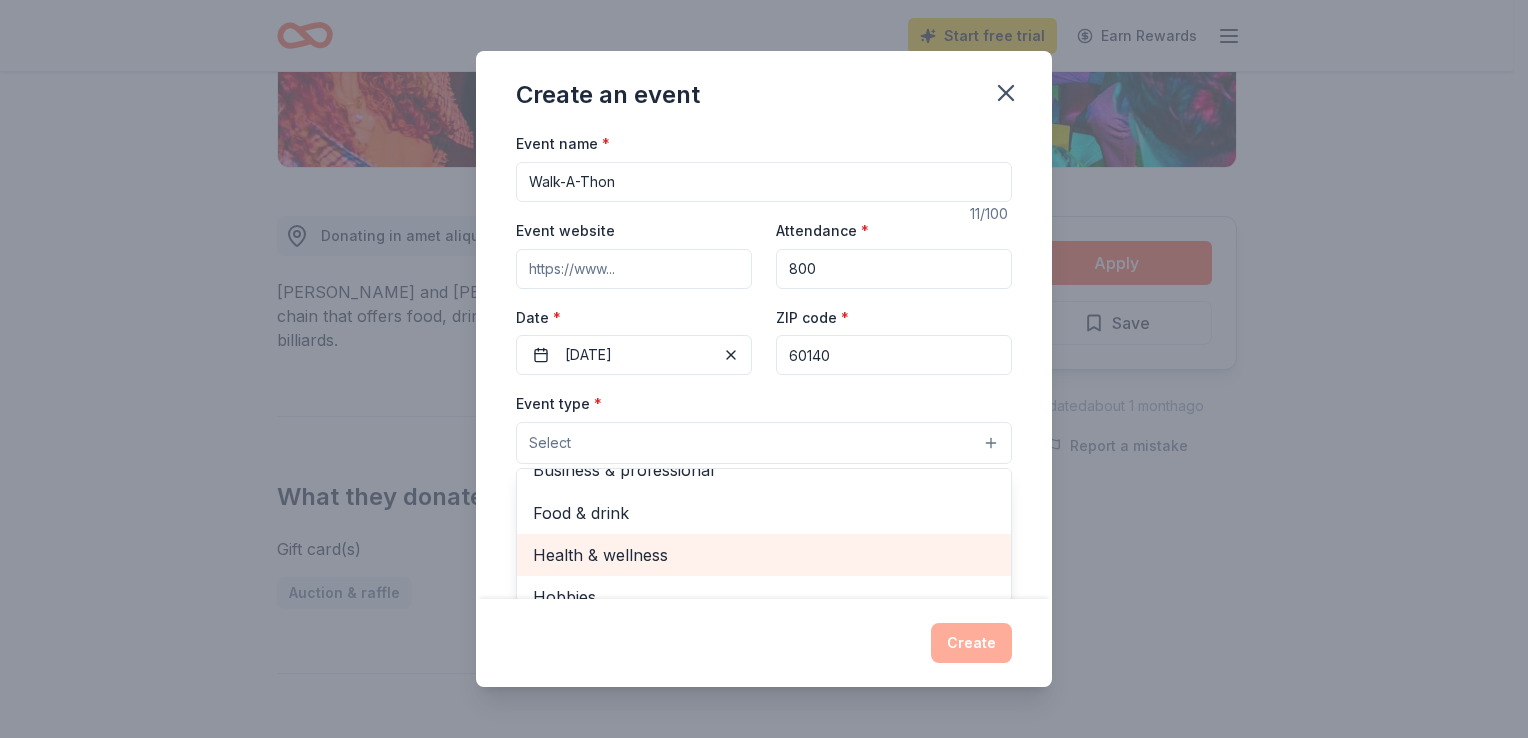 scroll, scrollTop: 0, scrollLeft: 0, axis: both 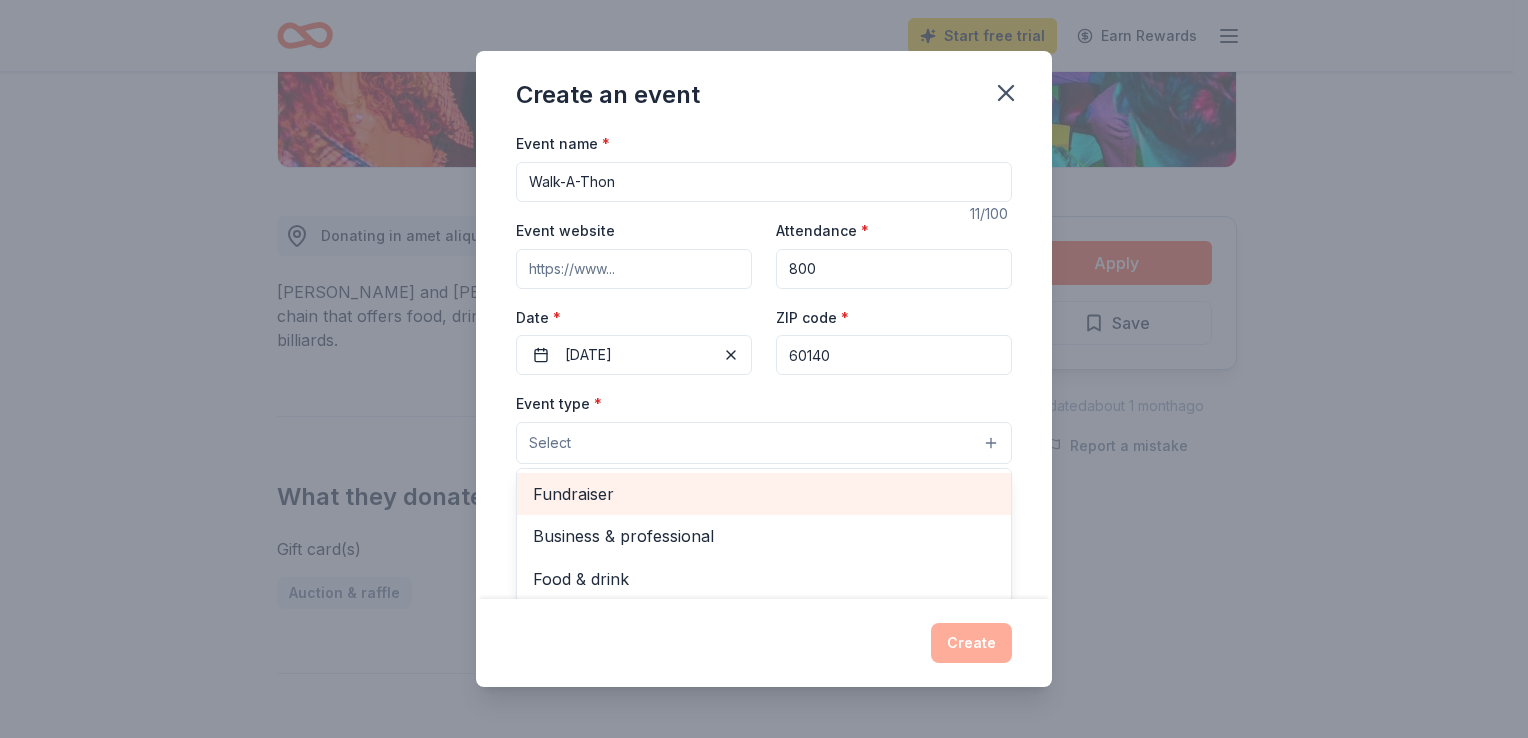click on "Fundraiser" at bounding box center [764, 494] 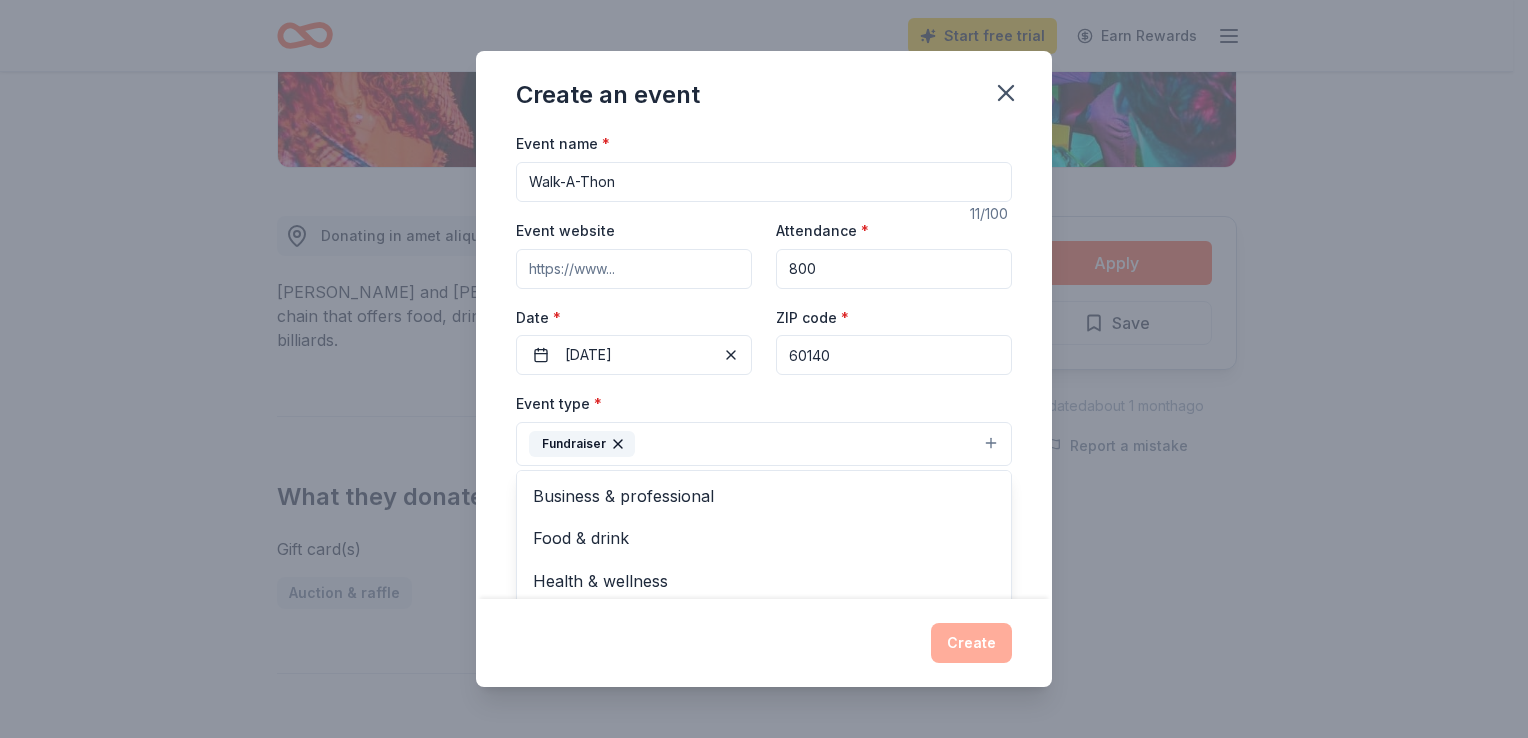 click on "Event name * Walk-A-Thon 11 /100 Event website Attendance * 800 Date * 10/03/2025 ZIP code * 60140 Event type * Fundraiser Business & professional Food & drink Health & wellness Hobbies Music Performing & visual arts Demographic Select We use this information to help brands find events with their target demographic to sponsor their products. Mailing address gdw.pto.treasurer@gmail.com Apt/unit Description What are you looking for? * Auction & raffle Meals Snacks Desserts Alcohol Beverages Send me reminders Email me reminders of donor application deadlines Recurring event" at bounding box center [764, 364] 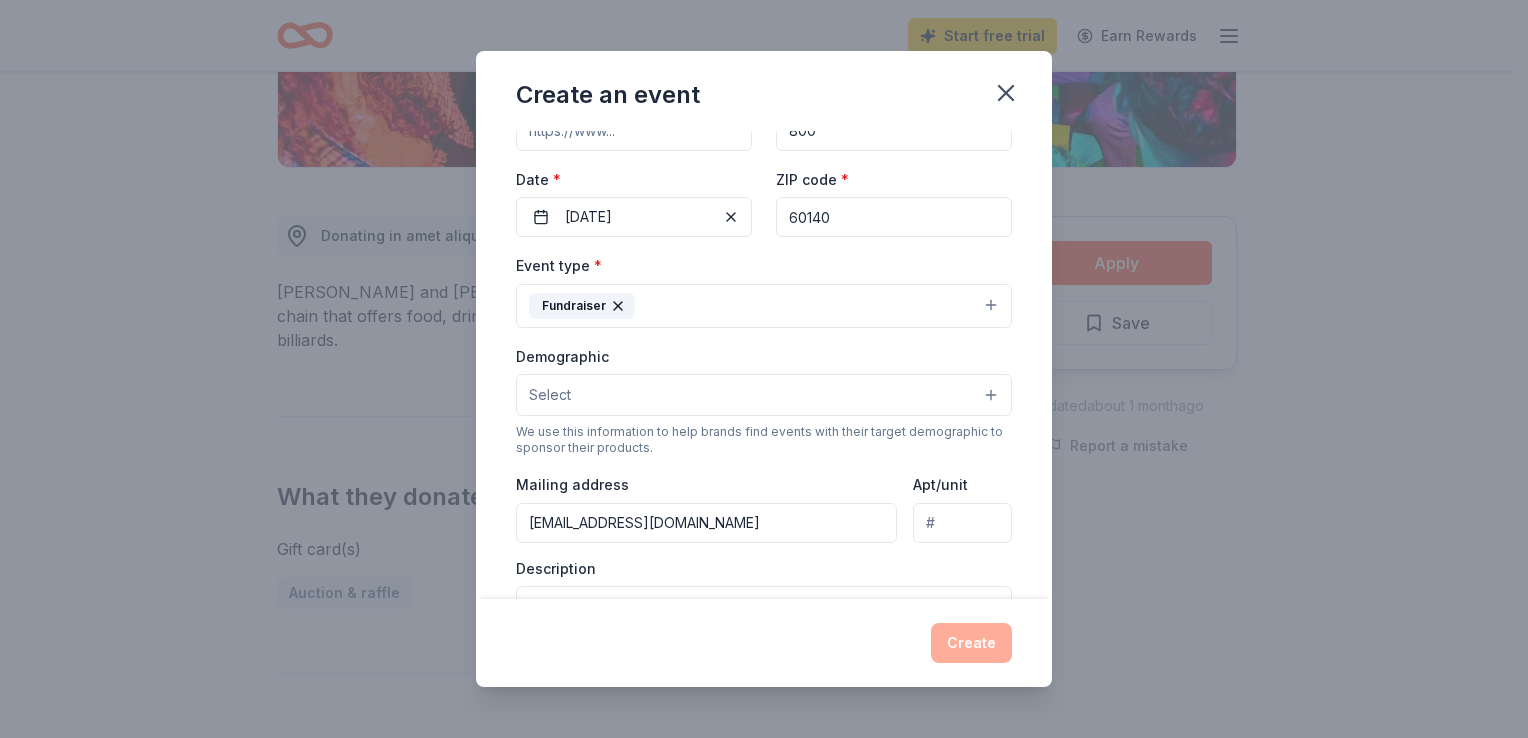 scroll, scrollTop: 137, scrollLeft: 0, axis: vertical 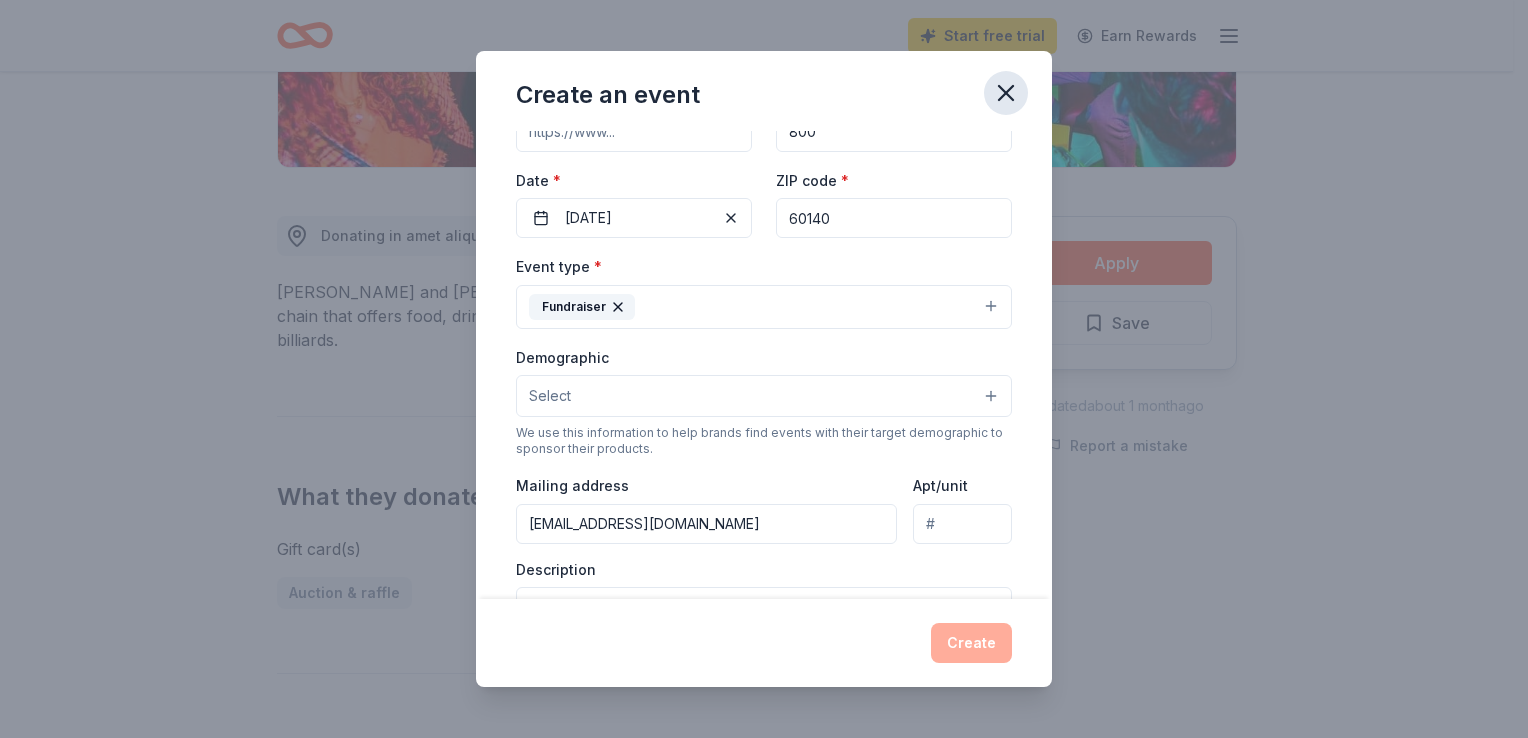 click at bounding box center (1006, 93) 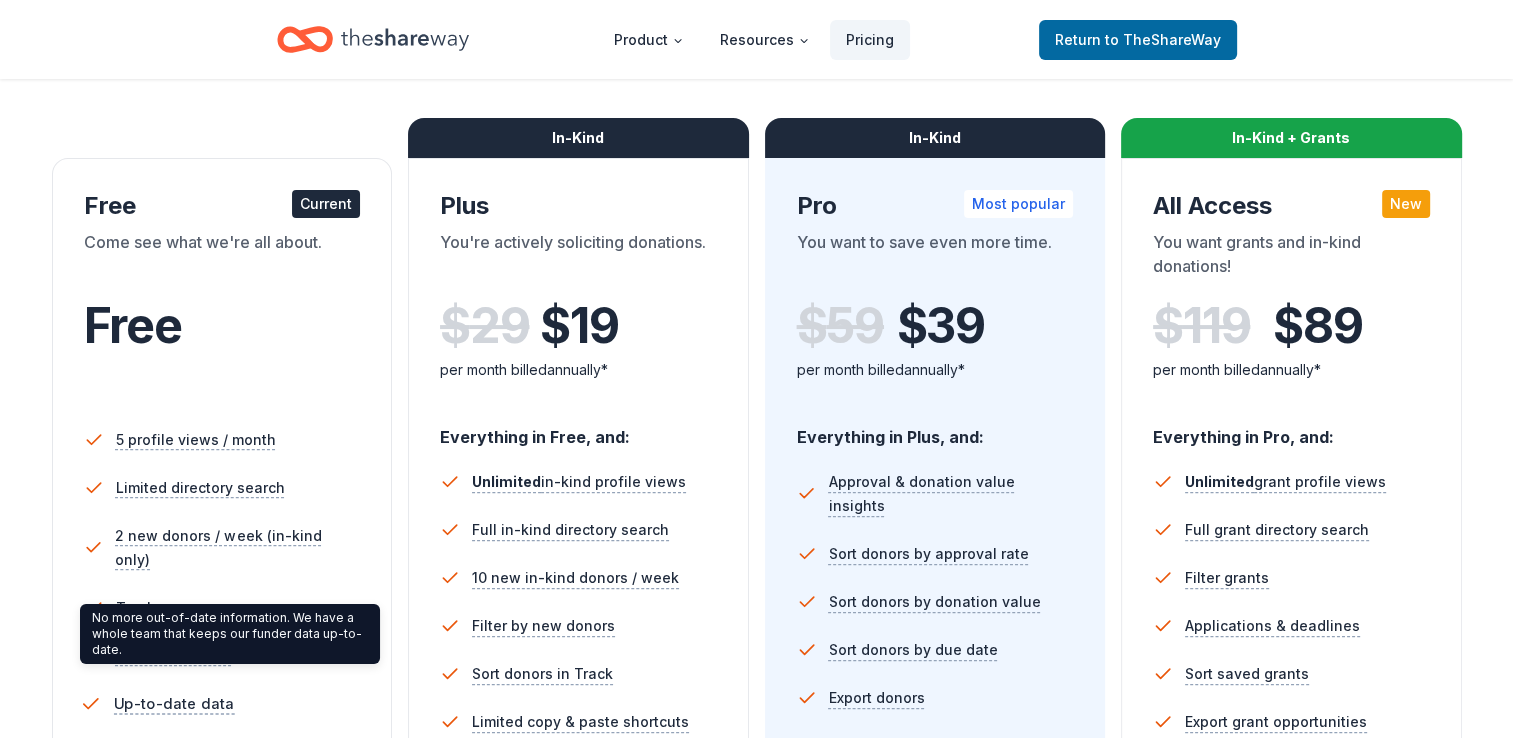scroll, scrollTop: 268, scrollLeft: 0, axis: vertical 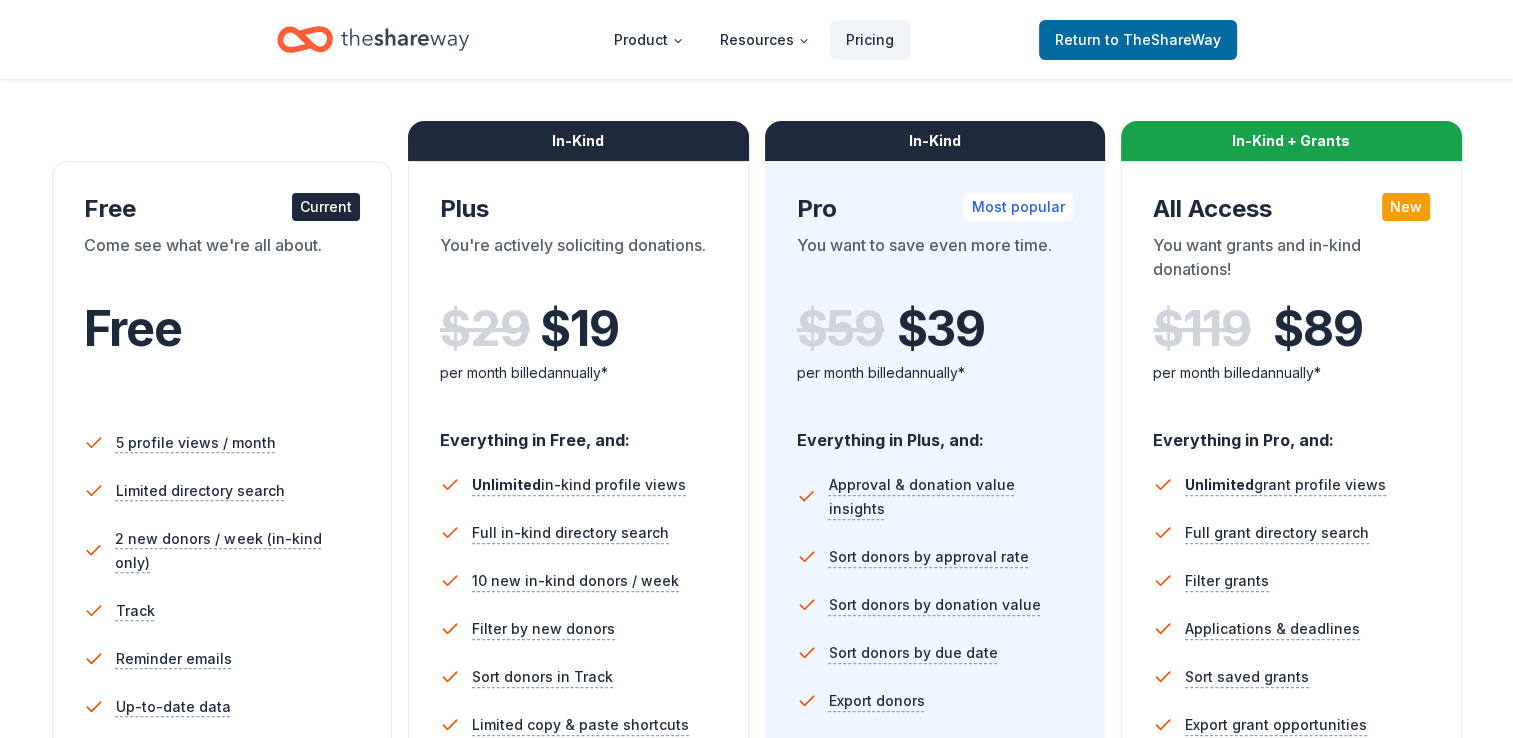 click on "Current" at bounding box center [326, 207] 